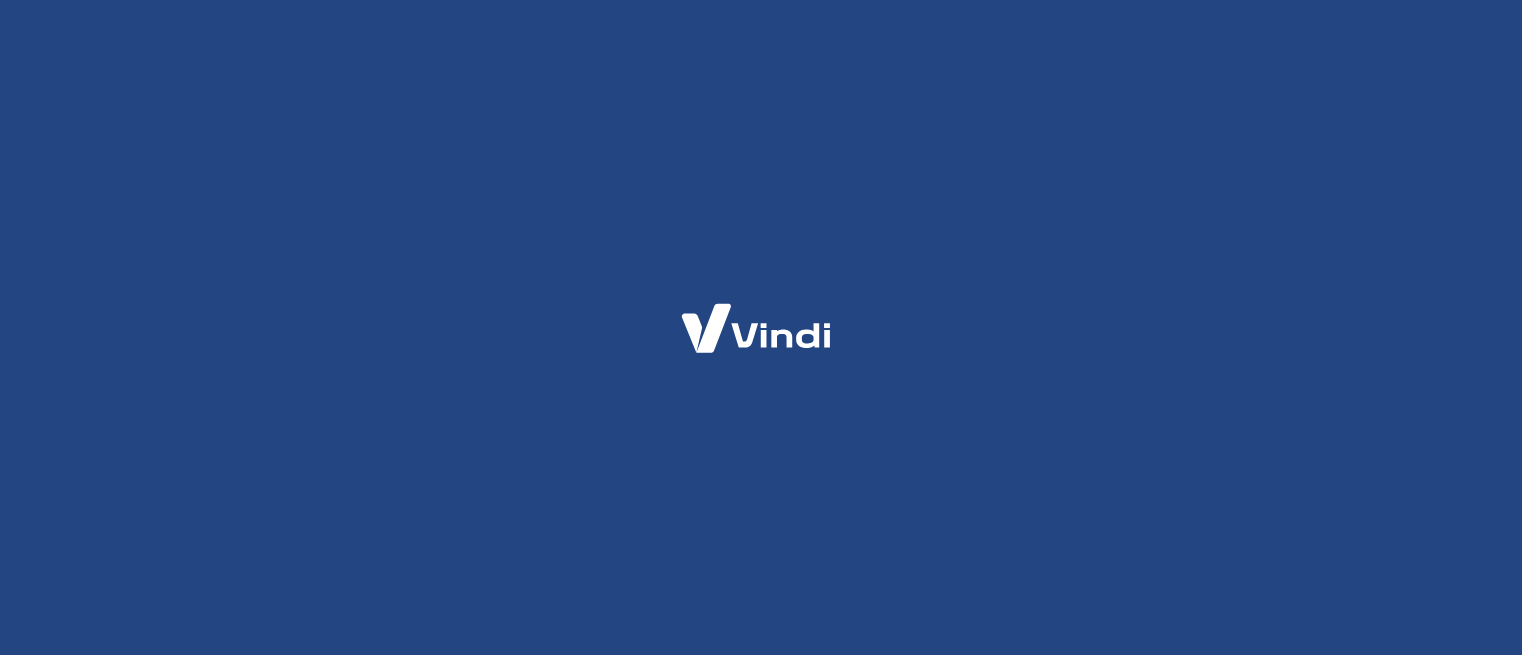 scroll, scrollTop: 0, scrollLeft: 0, axis: both 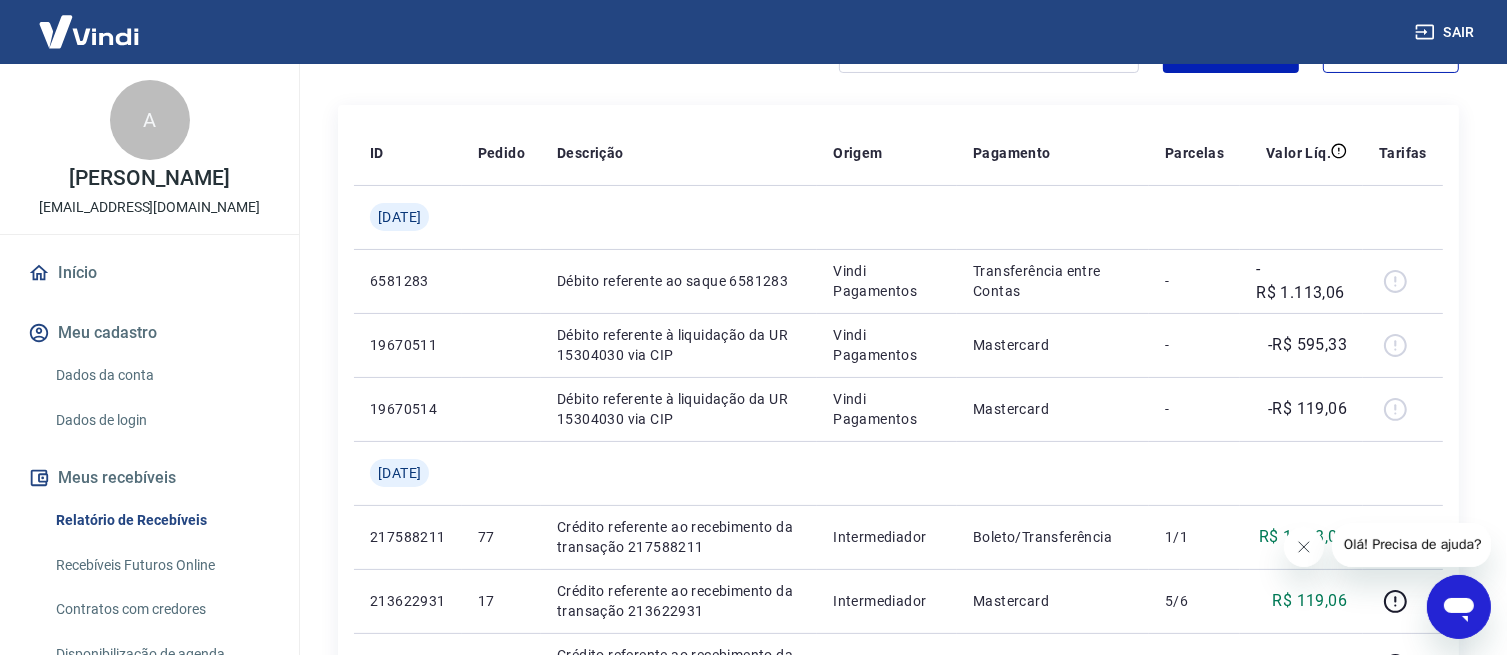 click at bounding box center (1303, 546) 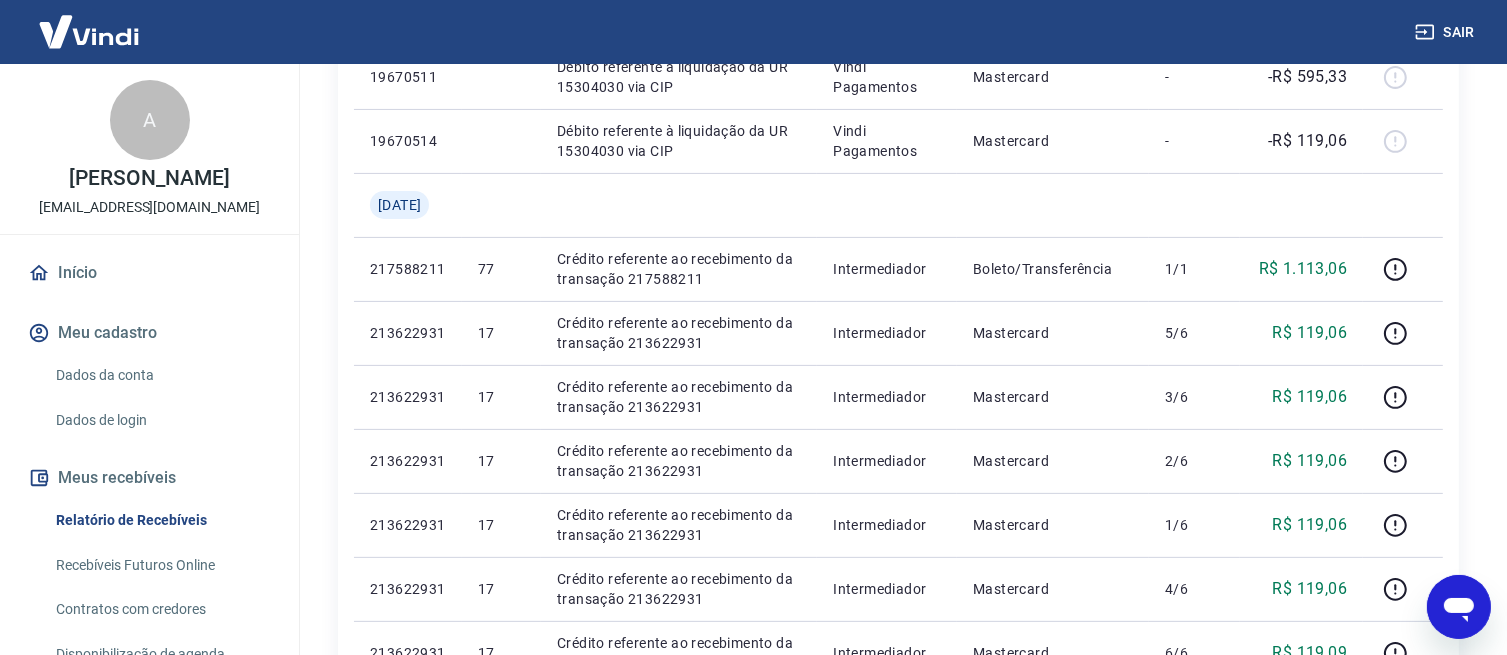 scroll, scrollTop: 498, scrollLeft: 0, axis: vertical 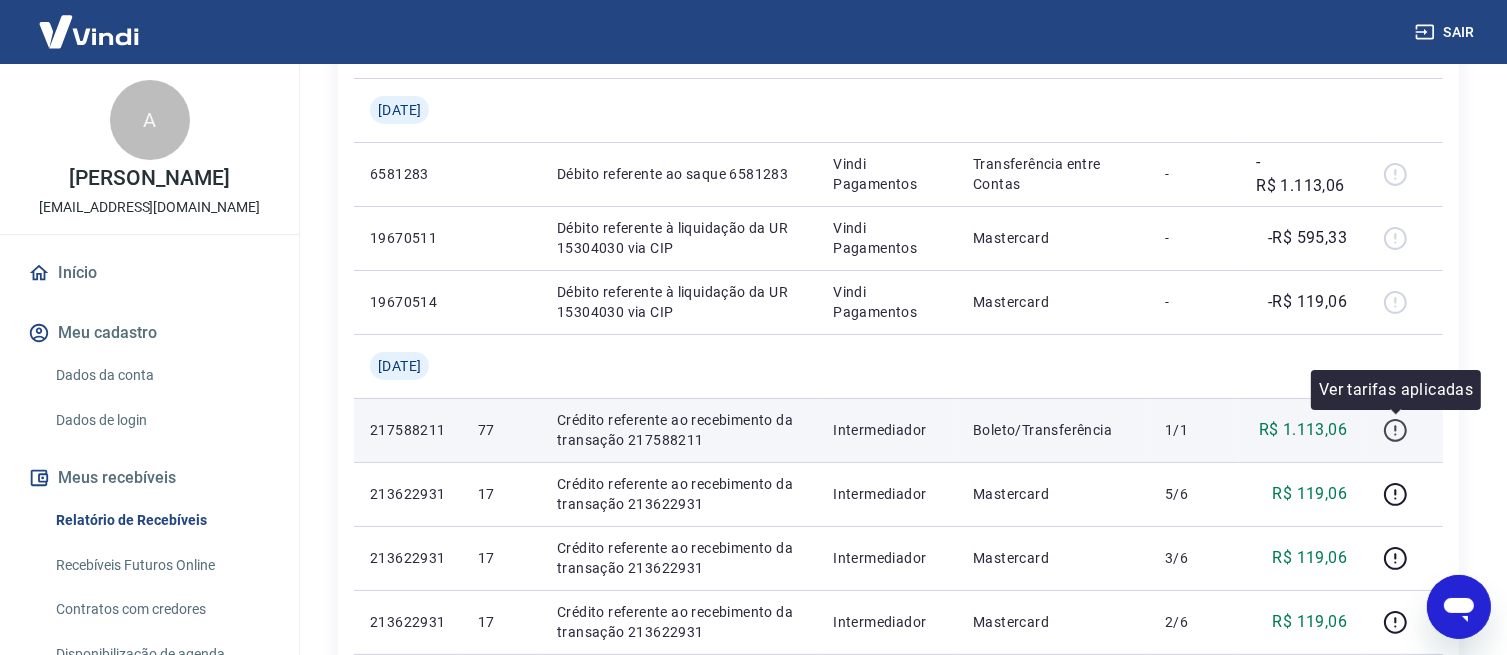 click 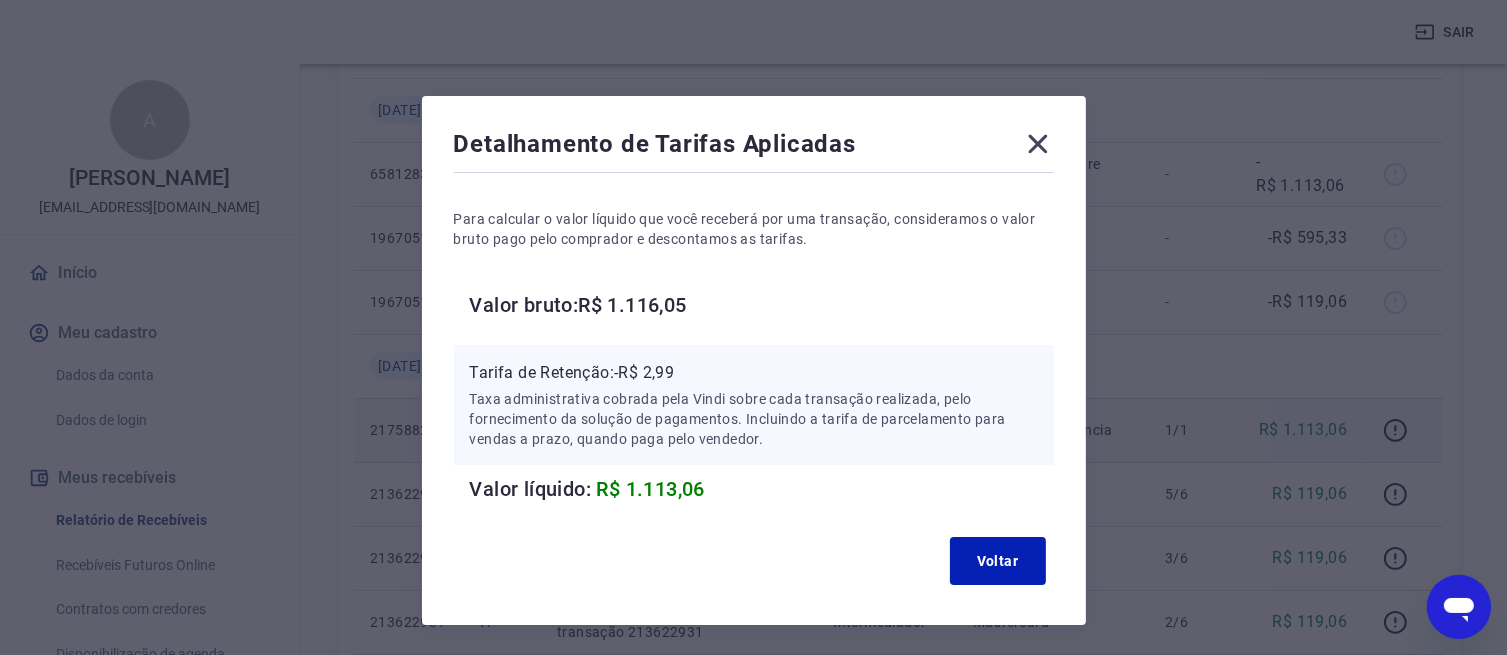 click 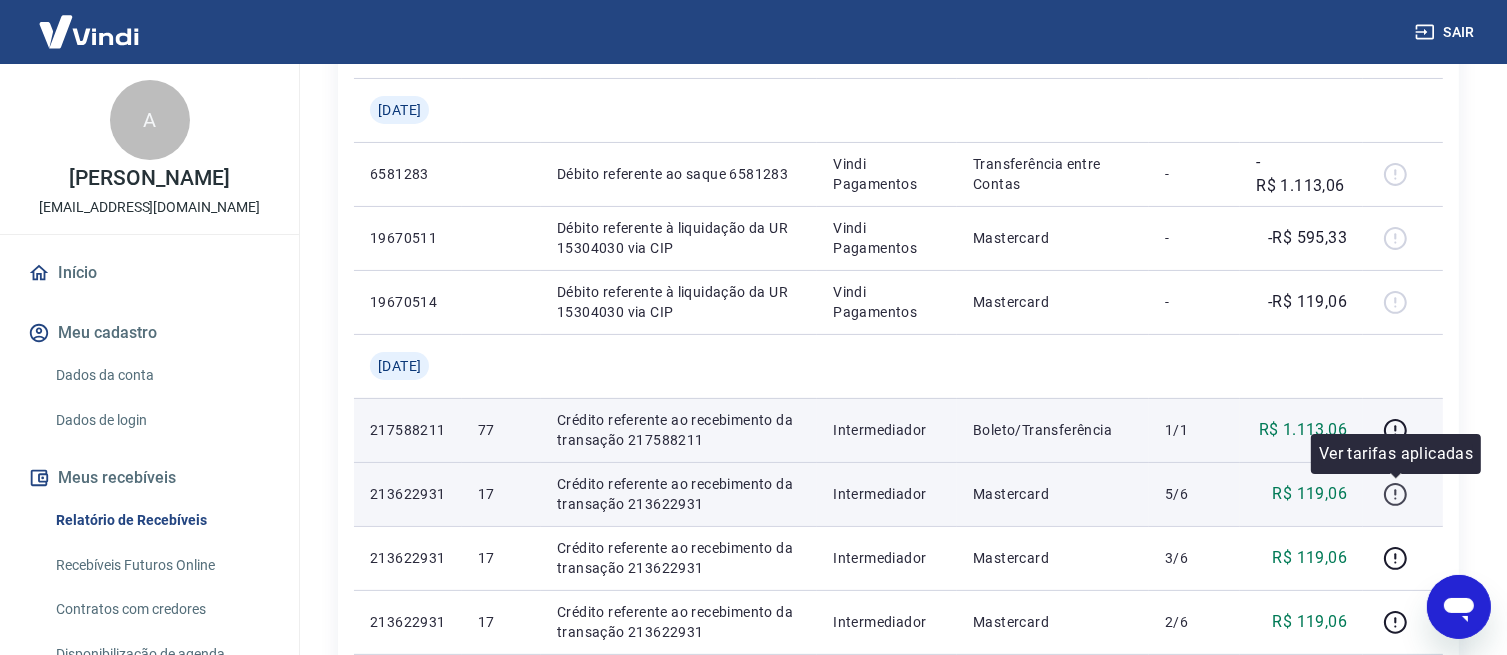 click 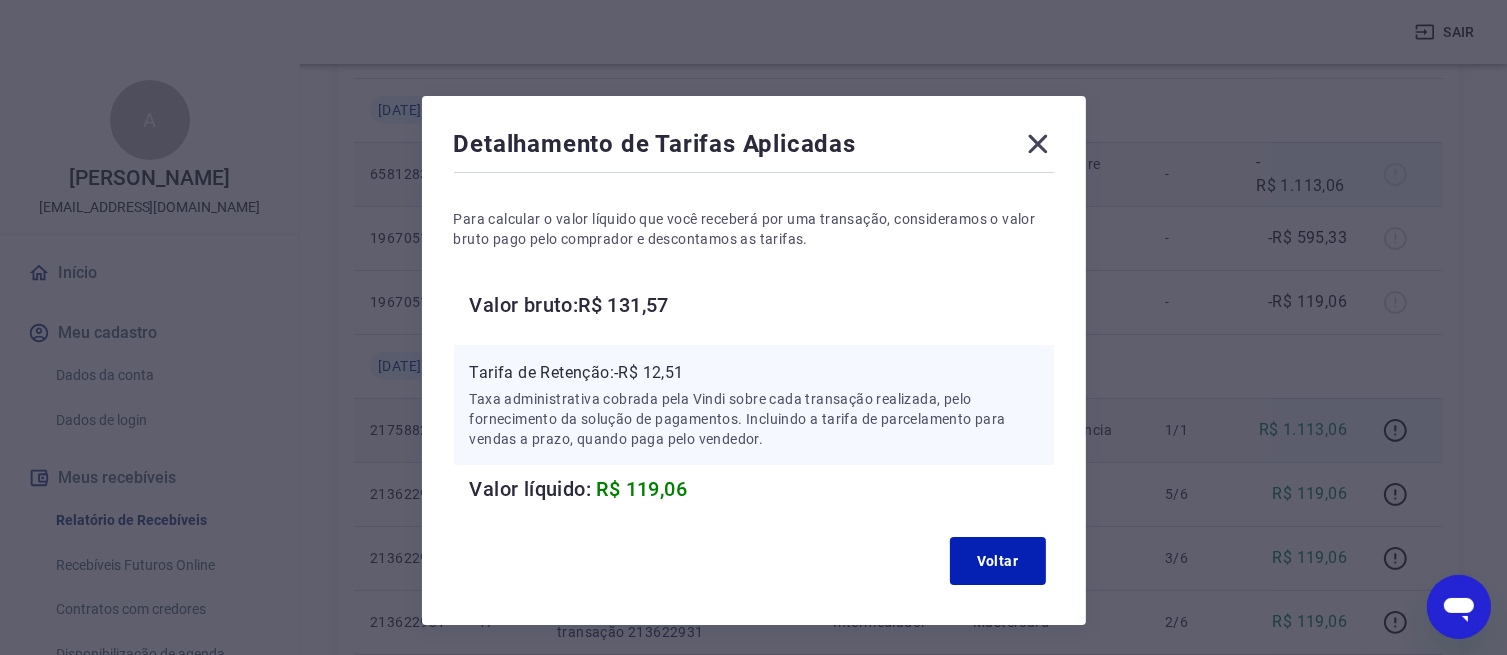 click 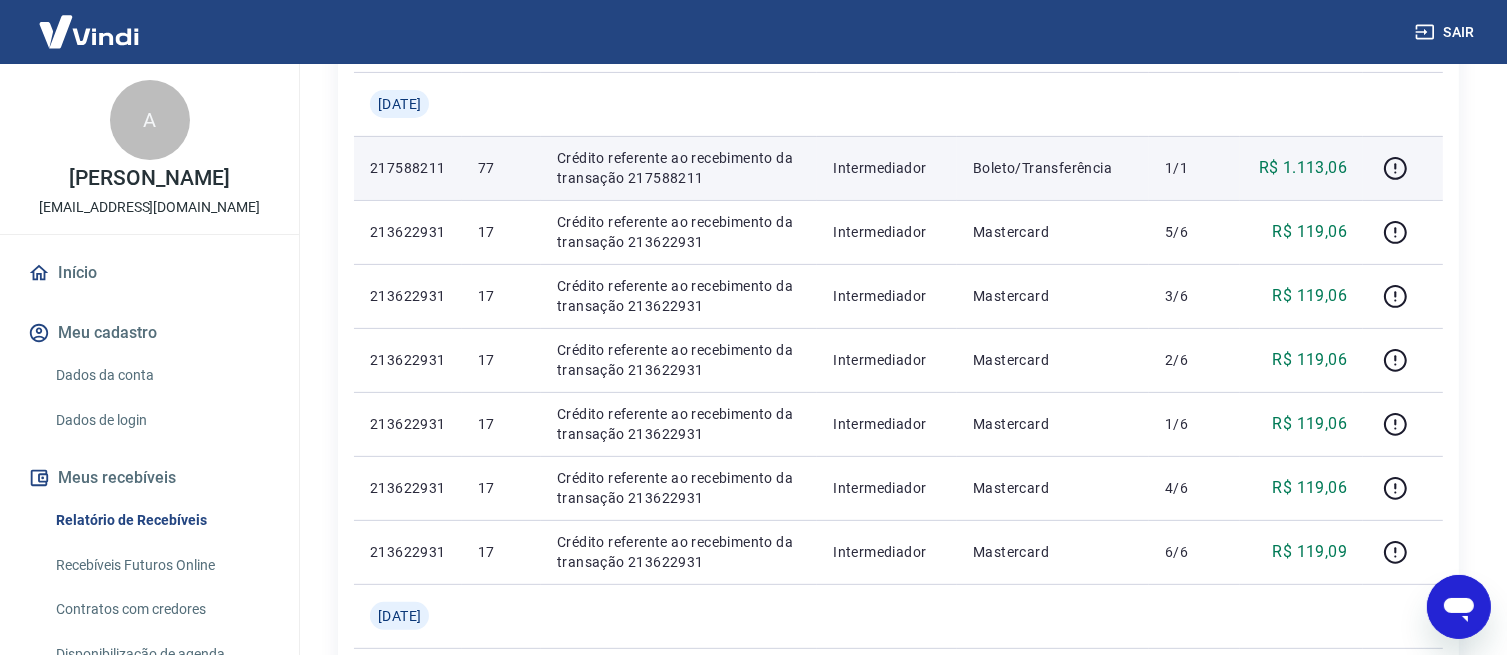 scroll, scrollTop: 603, scrollLeft: 0, axis: vertical 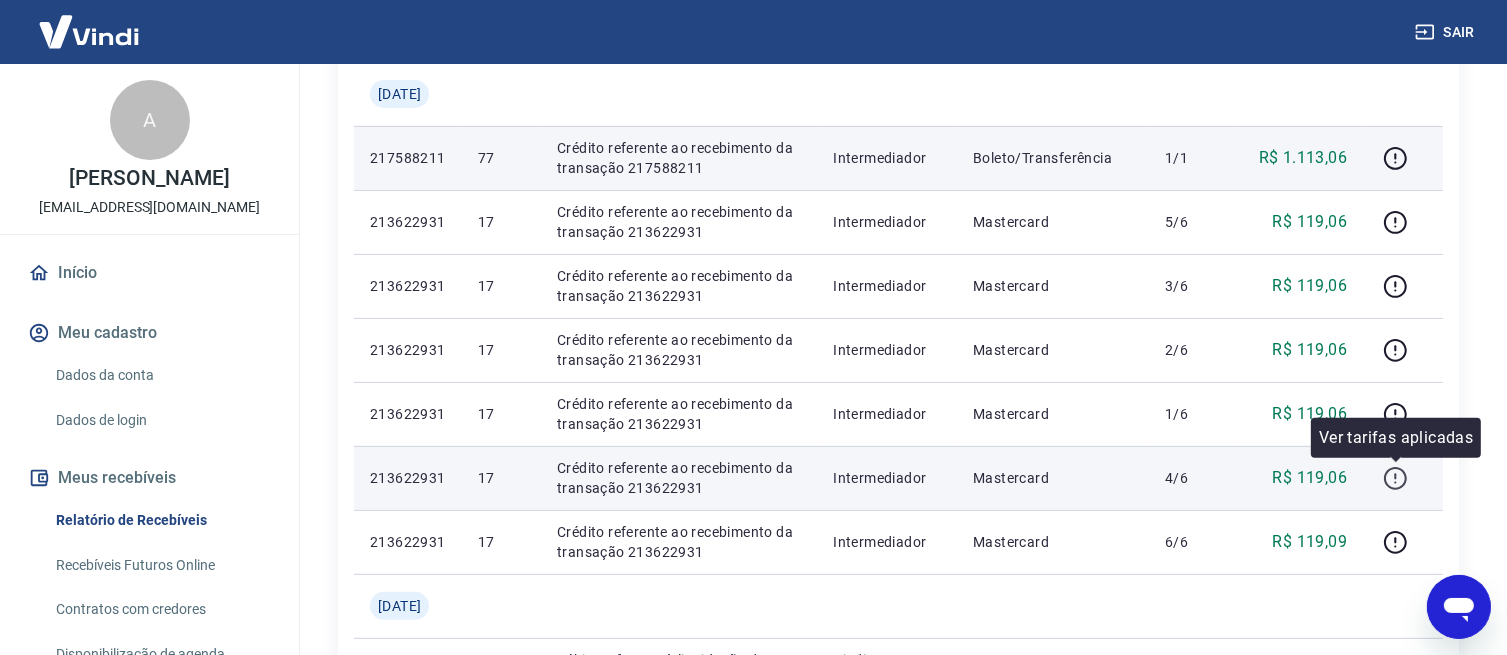 click 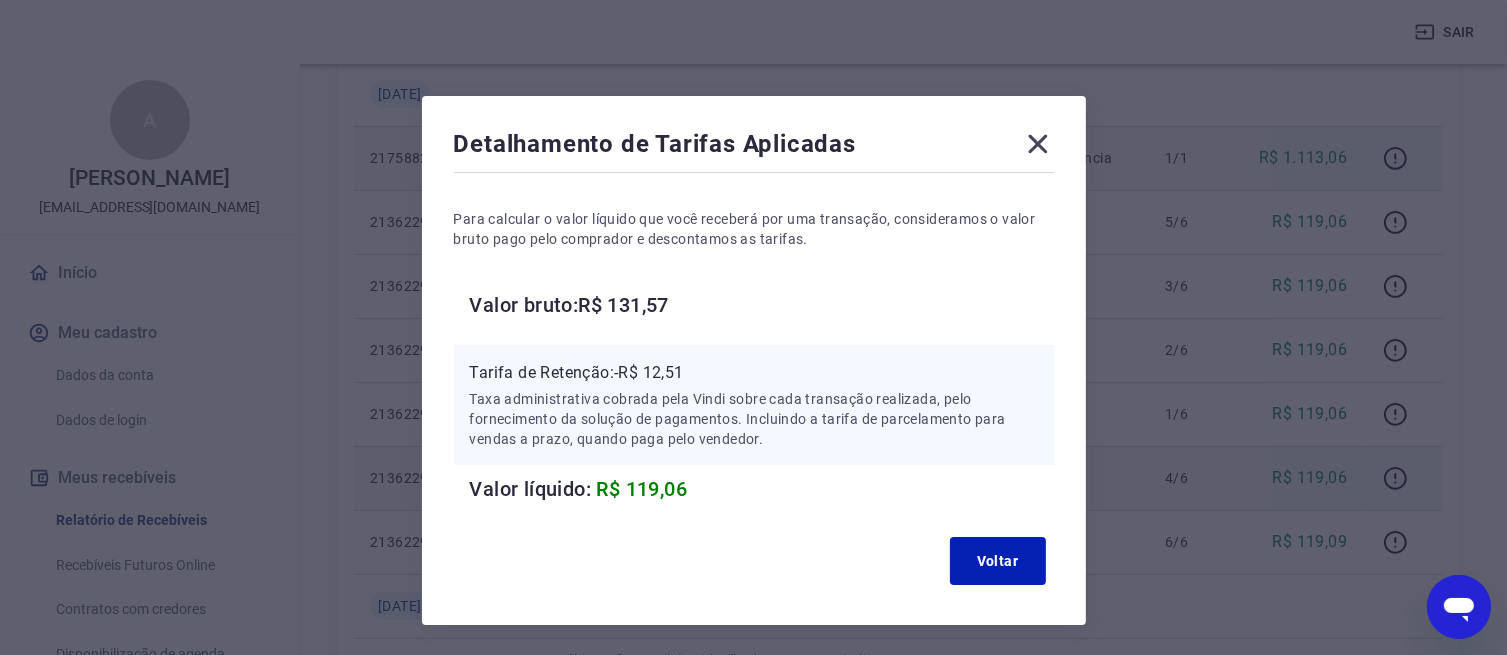 click 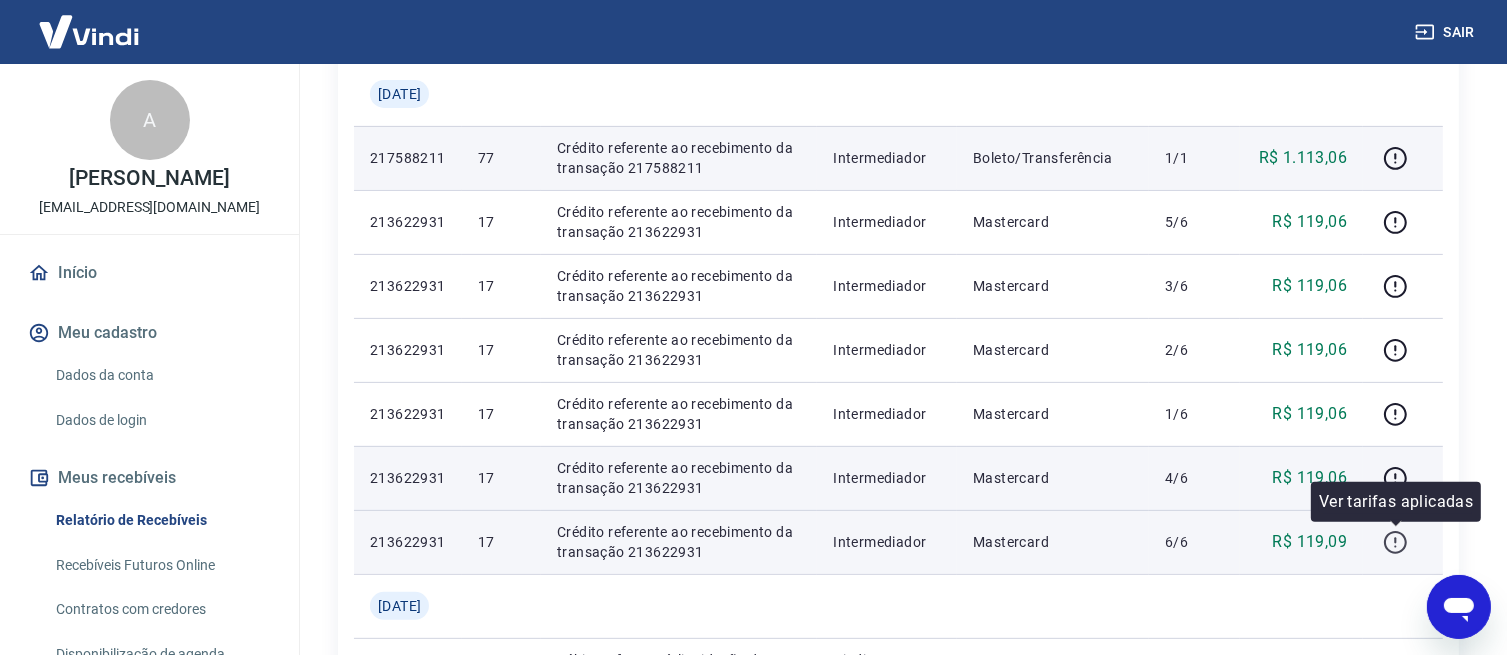 click 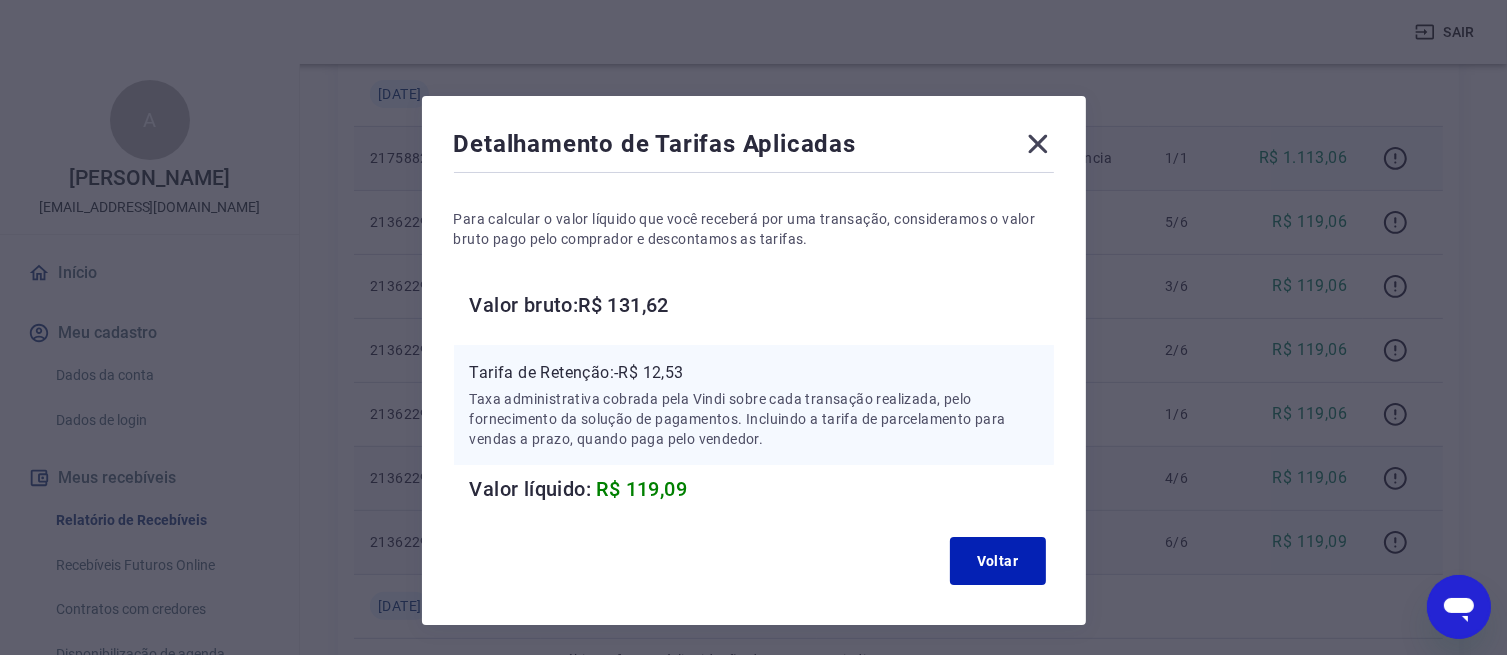 click 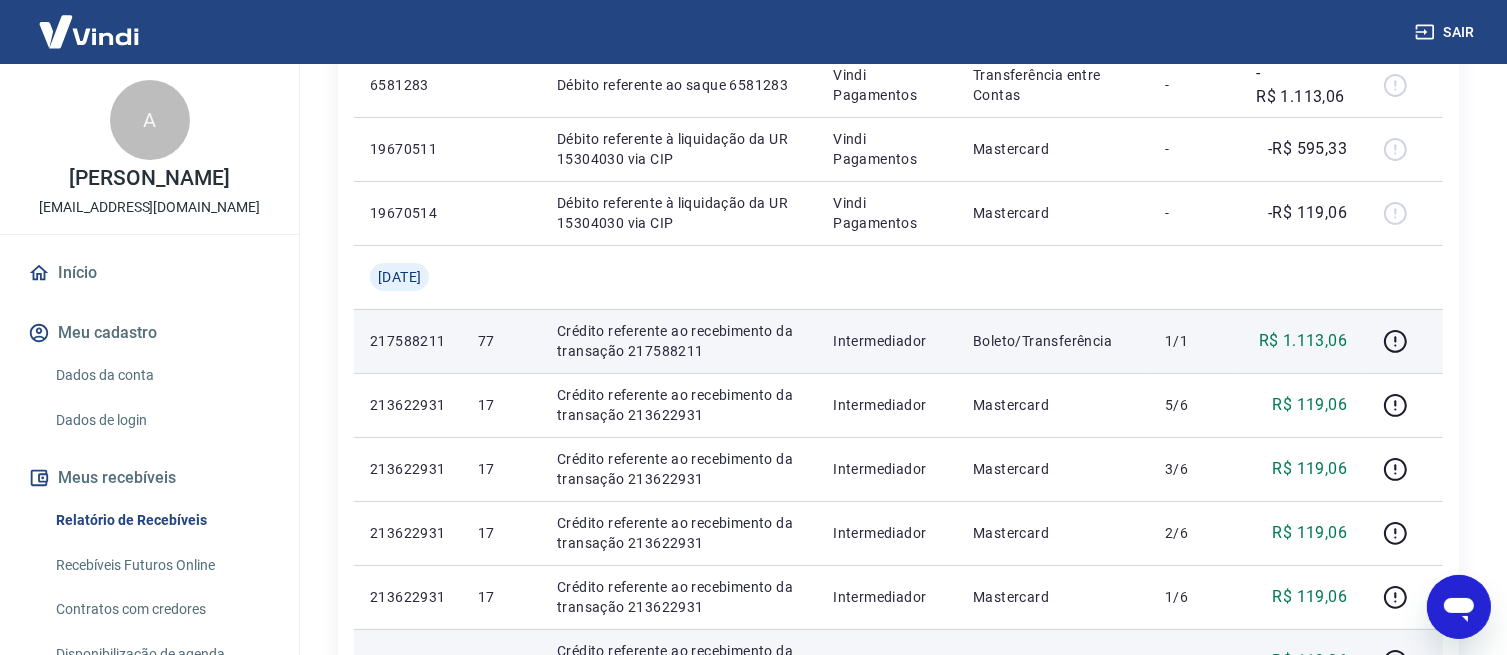 scroll, scrollTop: 417, scrollLeft: 0, axis: vertical 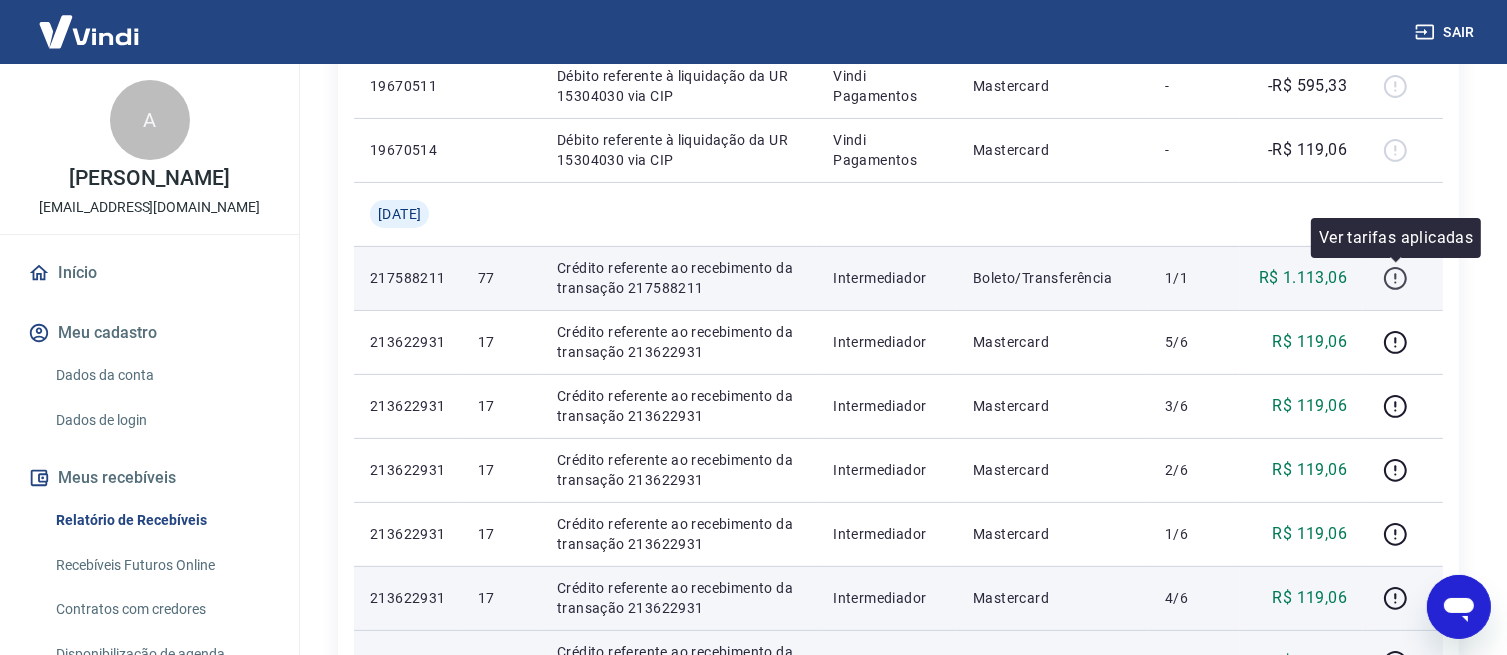 click 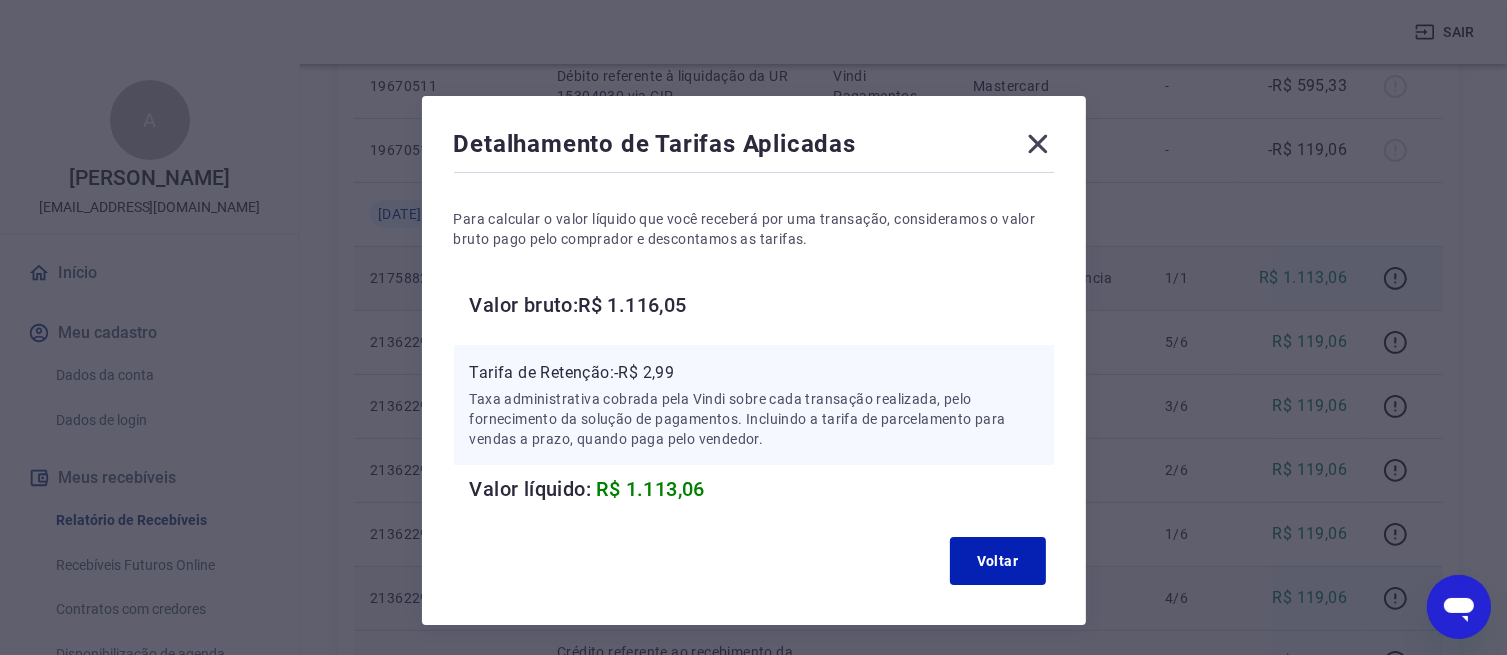 click 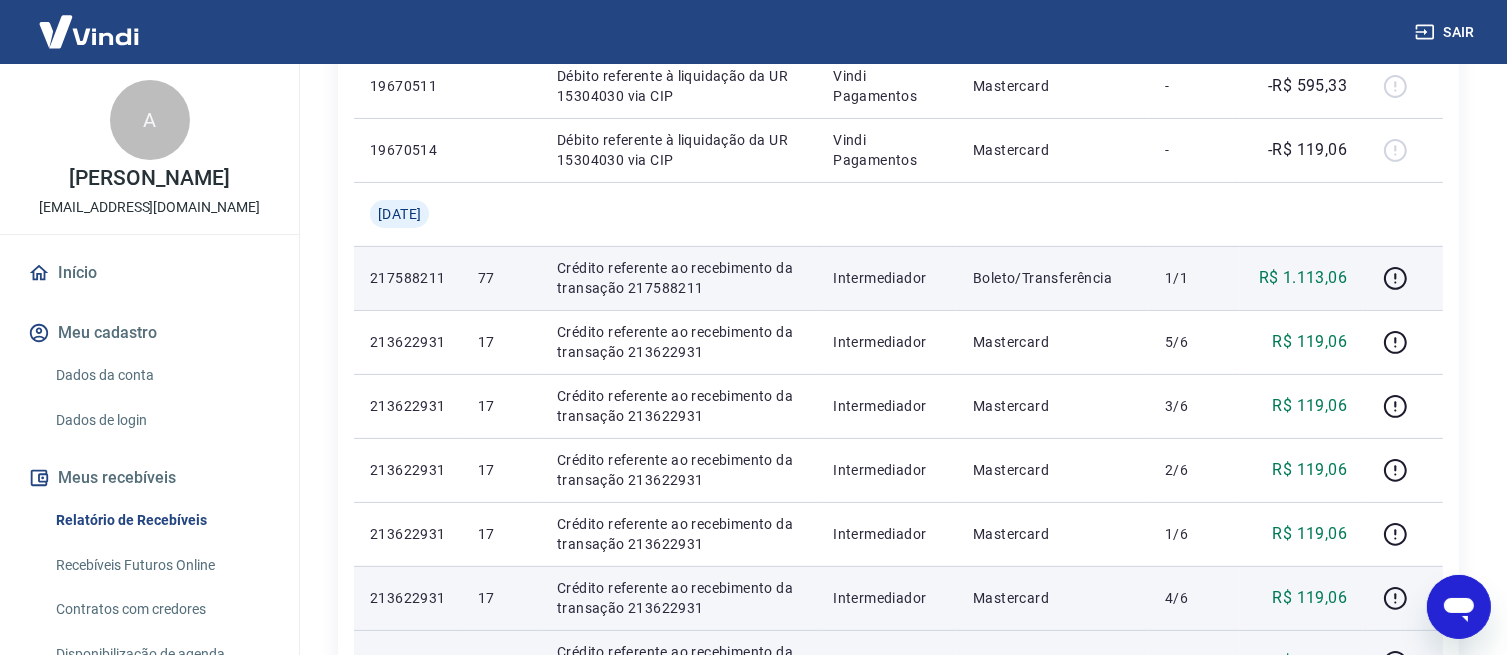 scroll, scrollTop: 620, scrollLeft: 0, axis: vertical 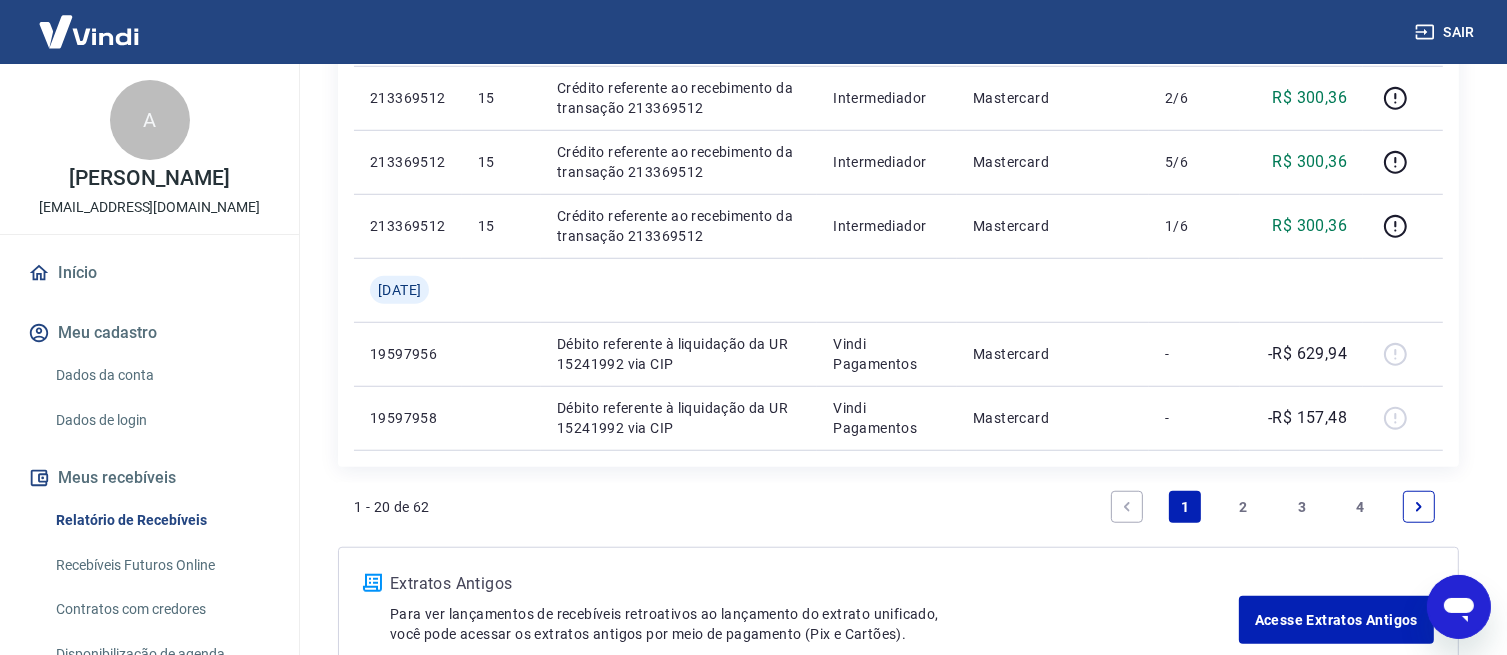 click on "2" at bounding box center [1244, 507] 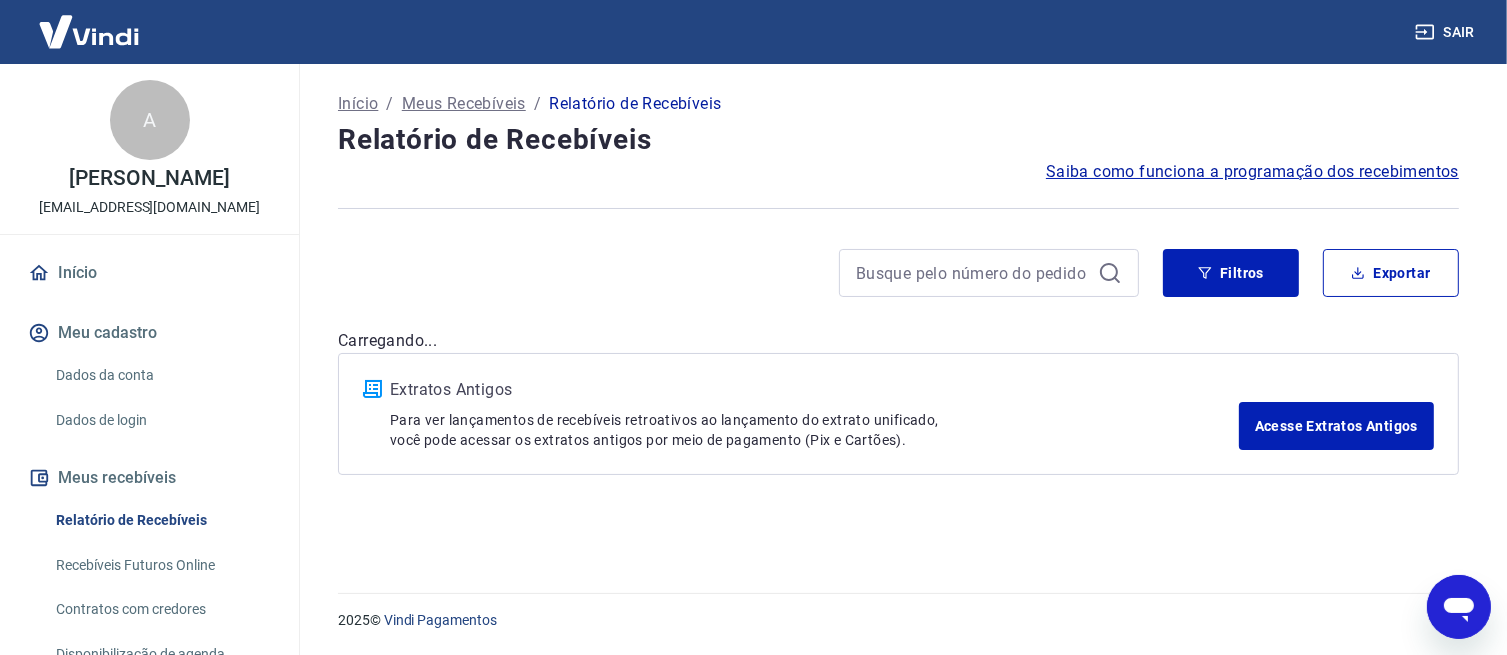 scroll, scrollTop: 0, scrollLeft: 0, axis: both 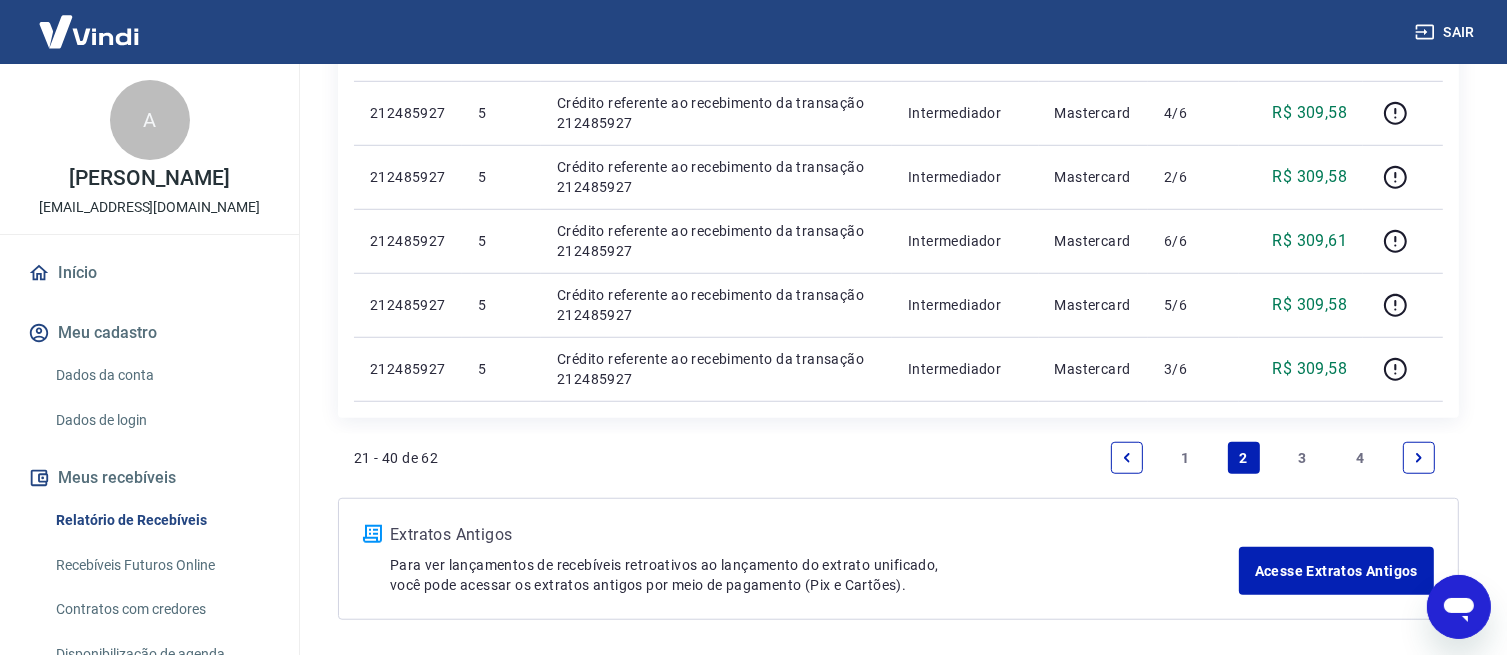 click on "3" at bounding box center (1302, 458) 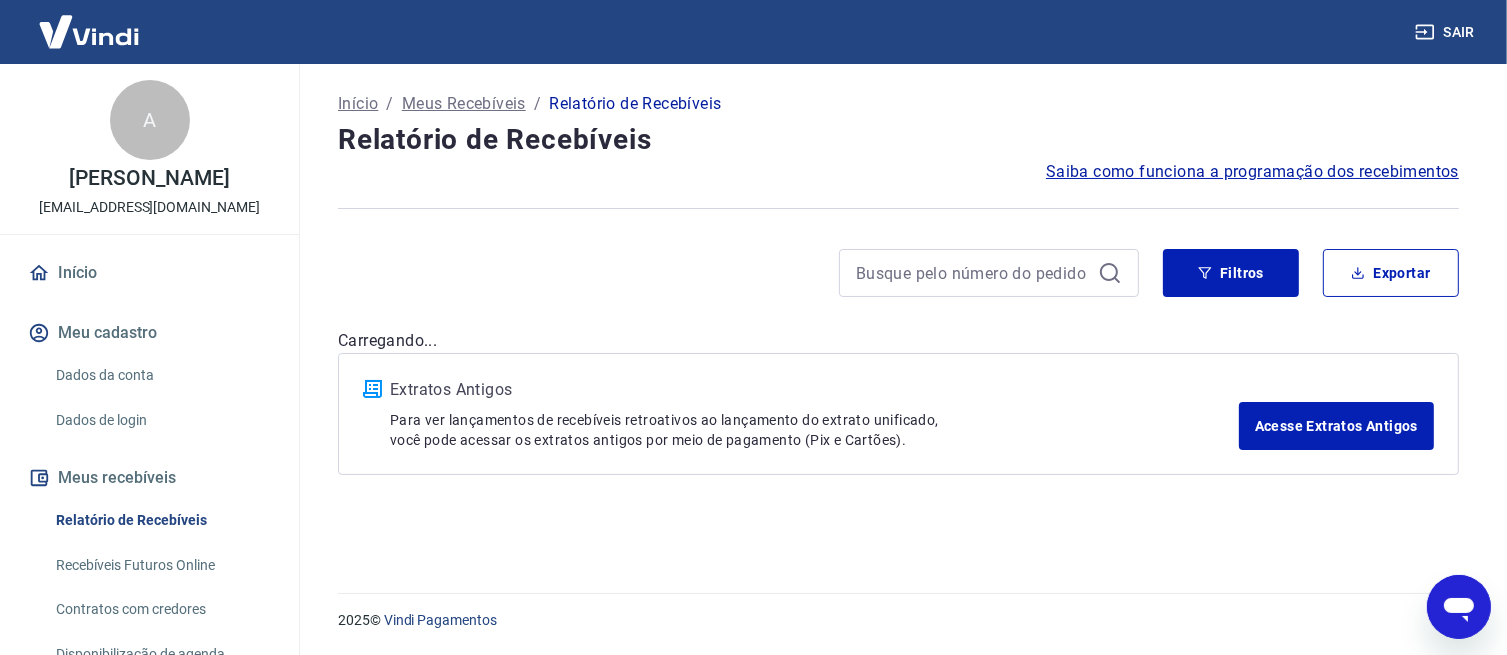 scroll, scrollTop: 0, scrollLeft: 0, axis: both 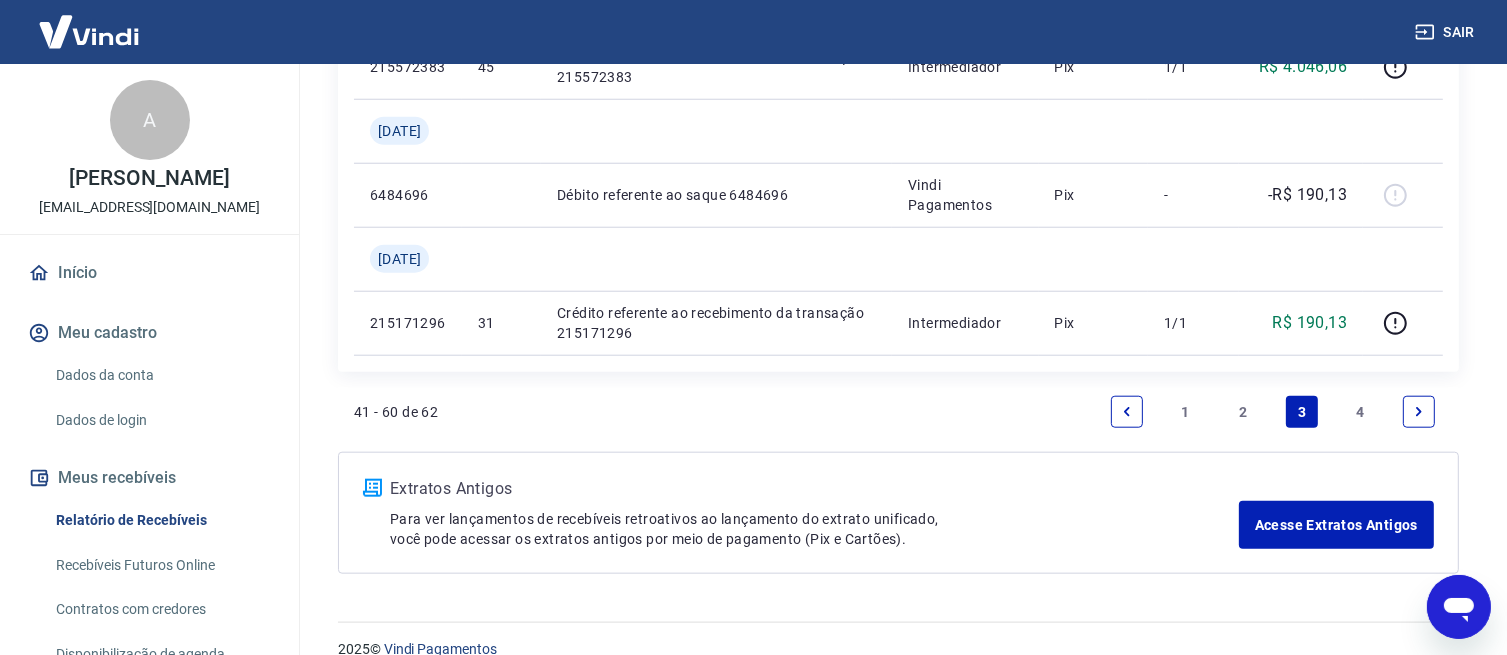 click on "4" at bounding box center [1361, 412] 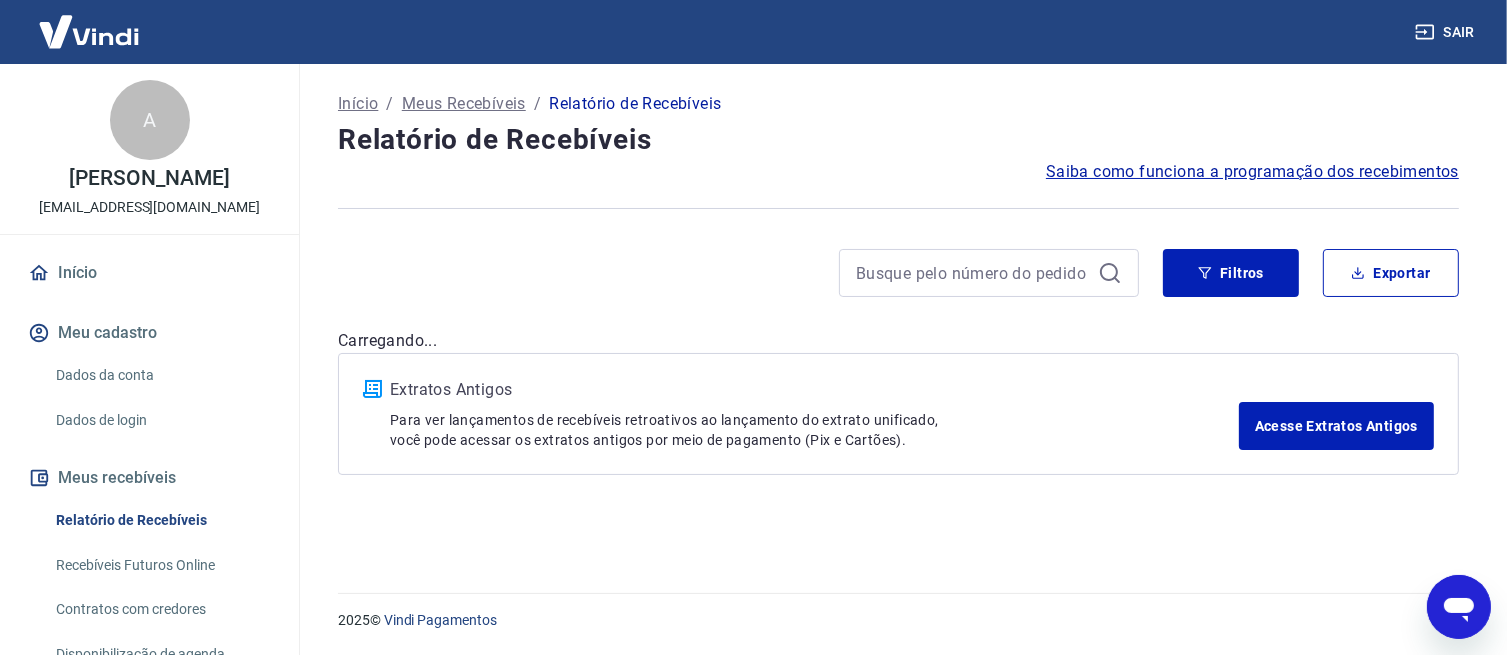 scroll, scrollTop: 0, scrollLeft: 0, axis: both 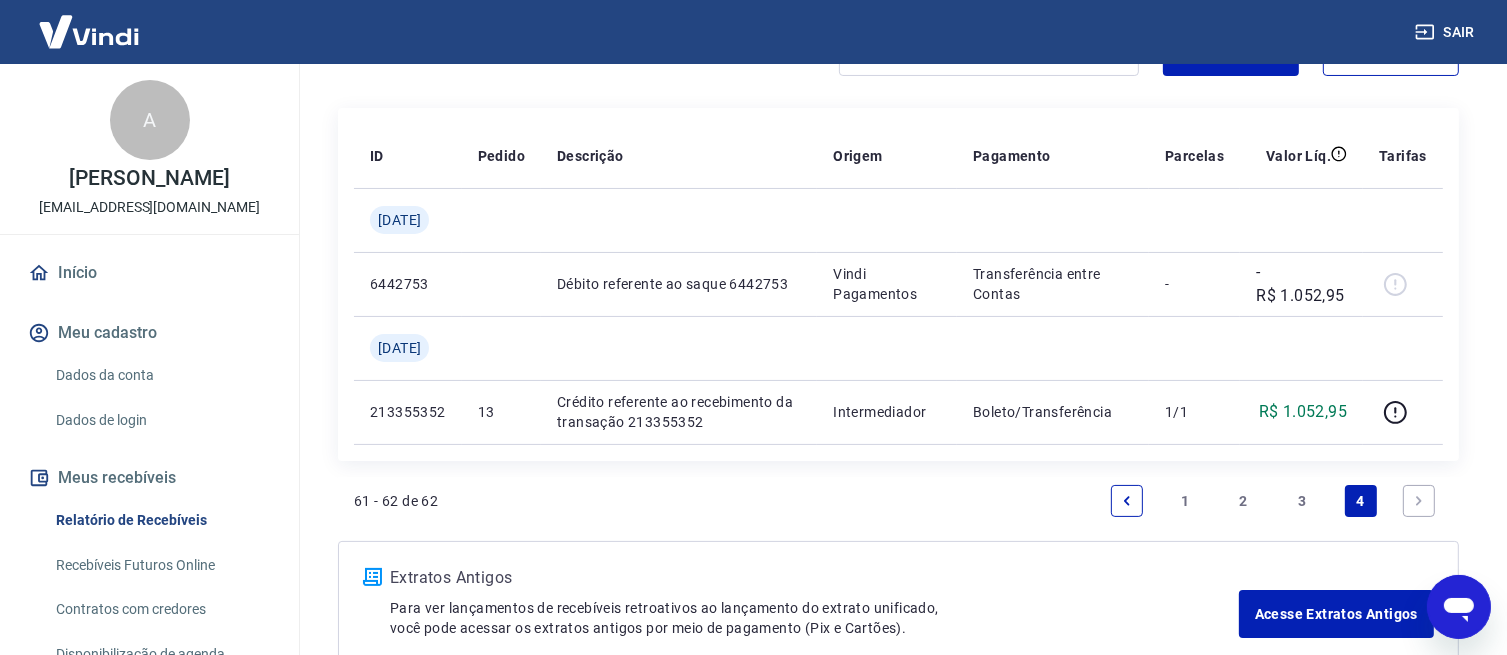 click on "1" at bounding box center (1185, 501) 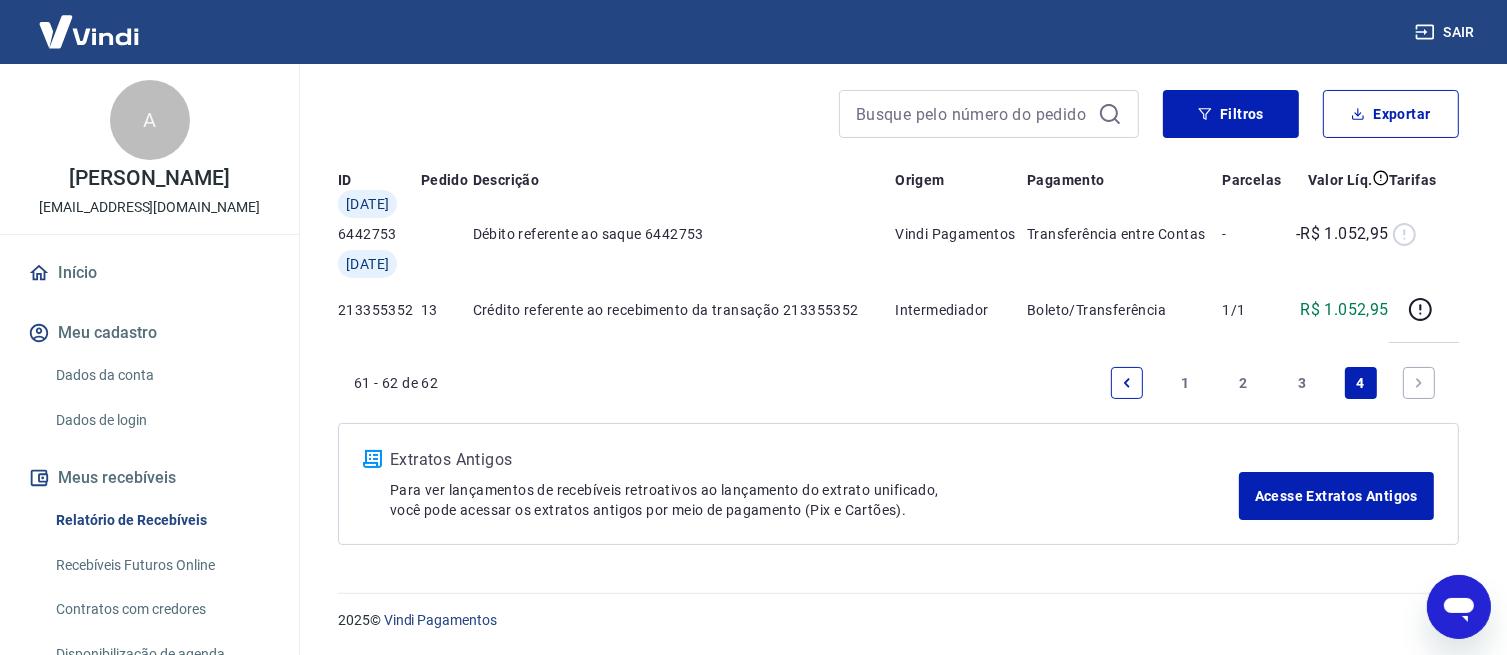 scroll, scrollTop: 0, scrollLeft: 0, axis: both 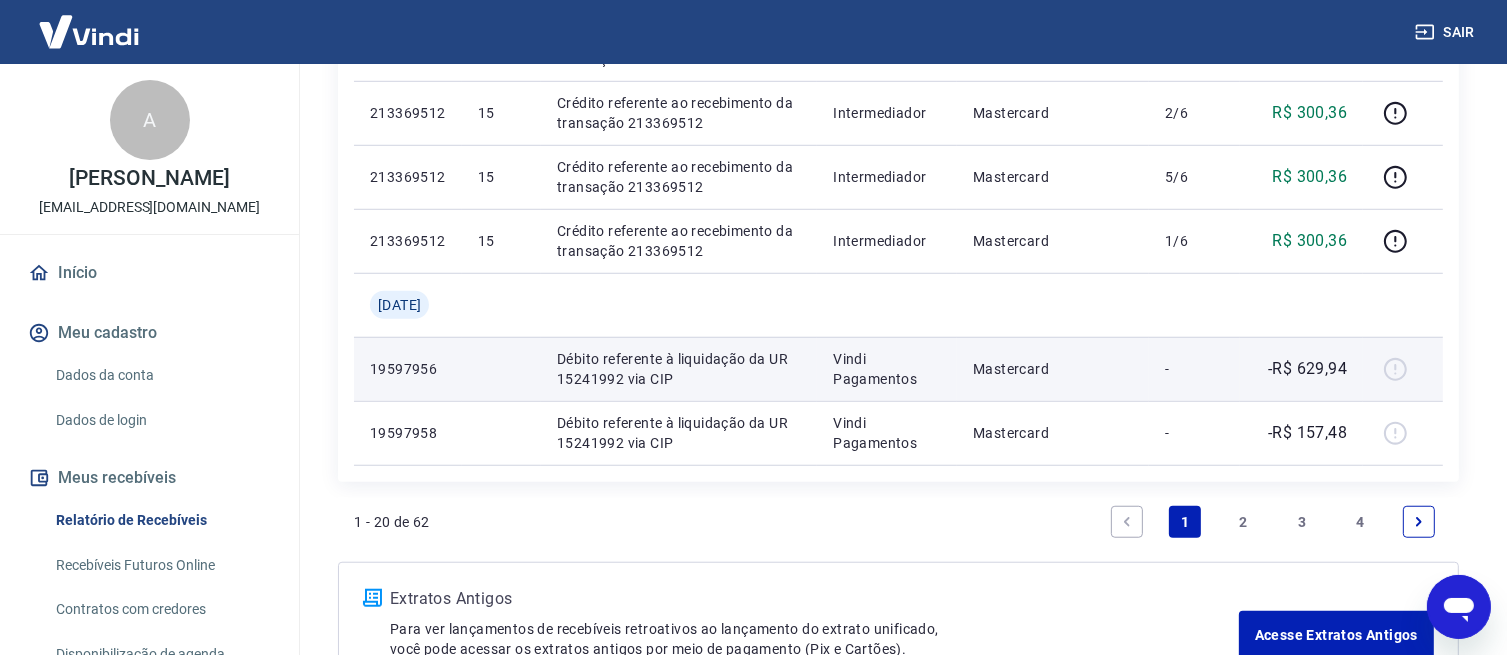 click on "Débito referente à liquidação da UR 15241992 via CIP" at bounding box center (679, 369) 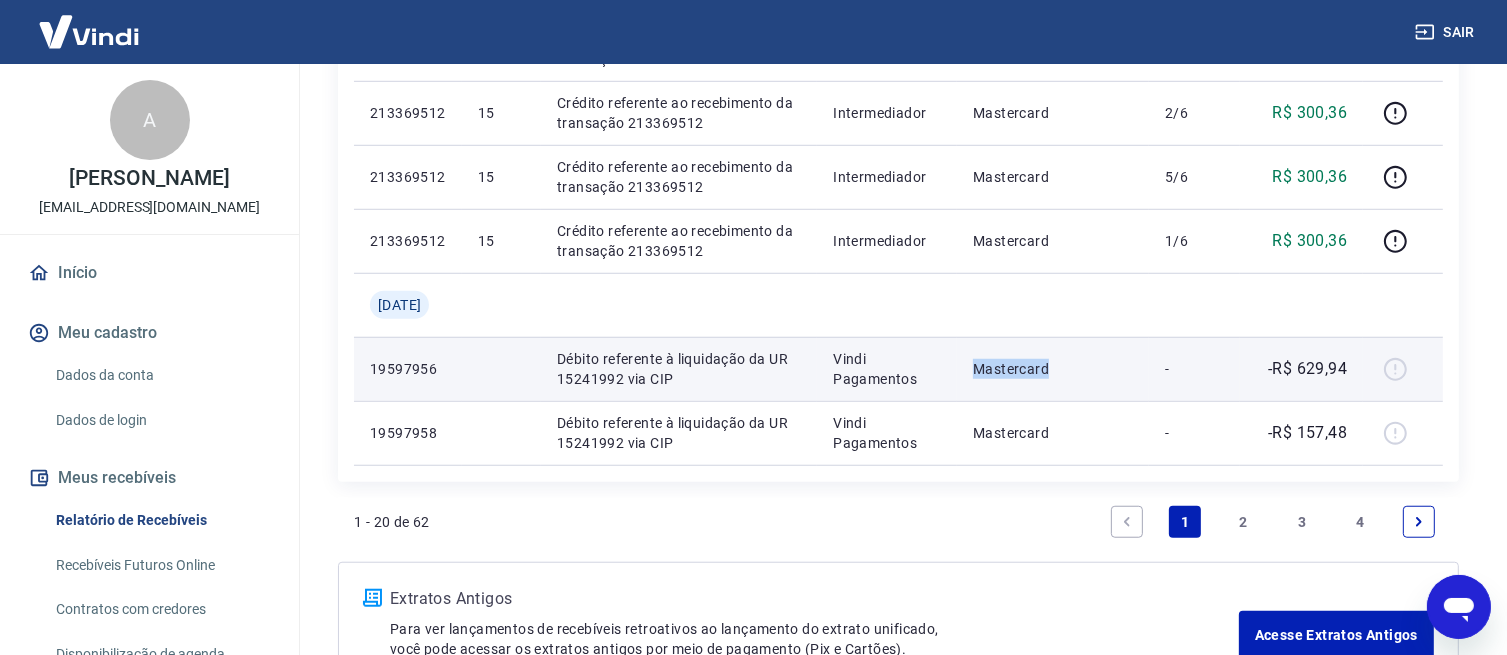 click on "Mastercard" at bounding box center [1053, 369] 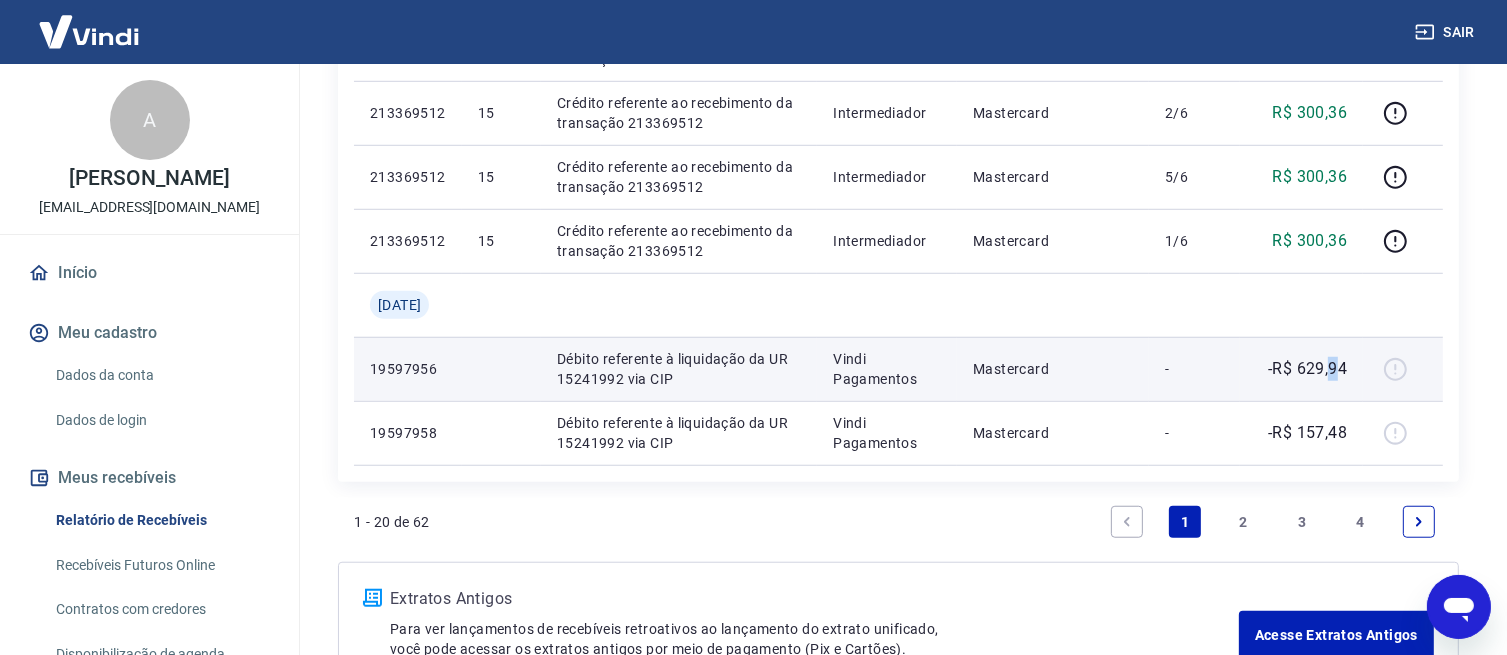 click on "-R$ 629,94" at bounding box center (1307, 369) 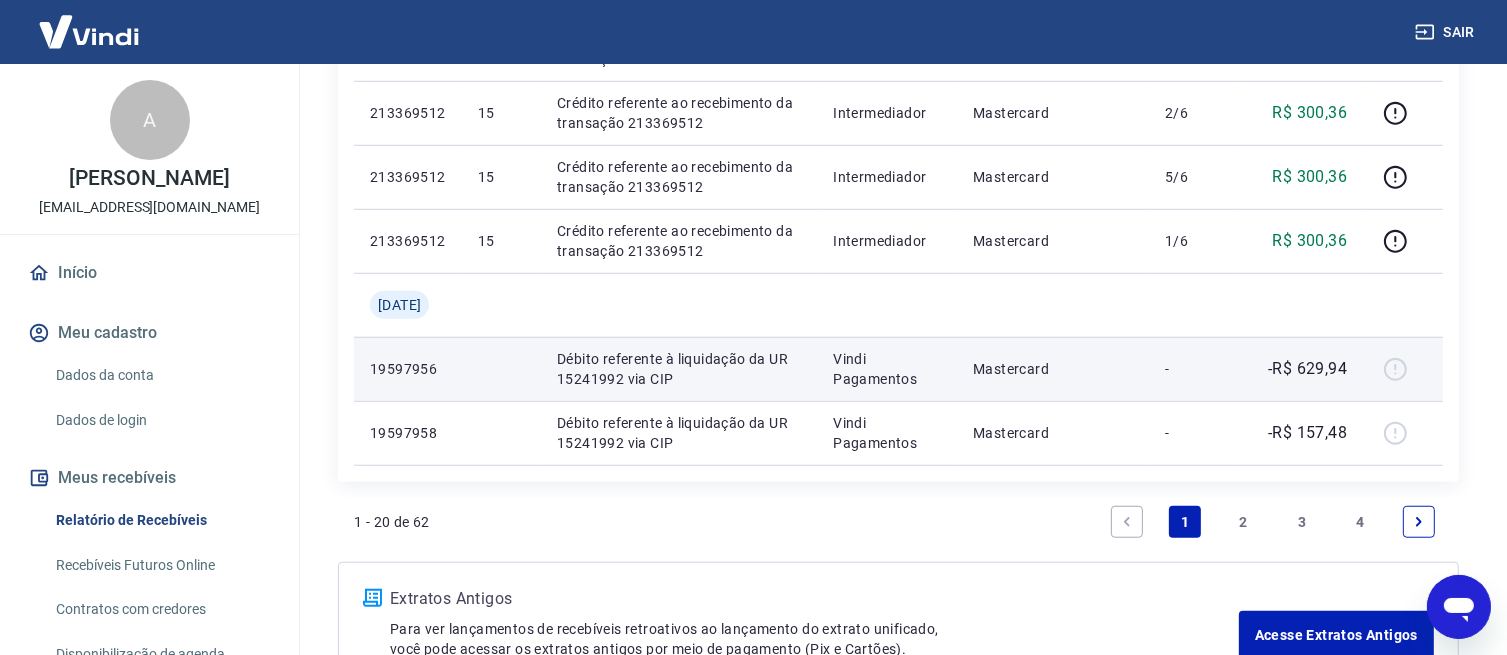 drag, startPoint x: 1339, startPoint y: 377, endPoint x: 1404, endPoint y: 377, distance: 65 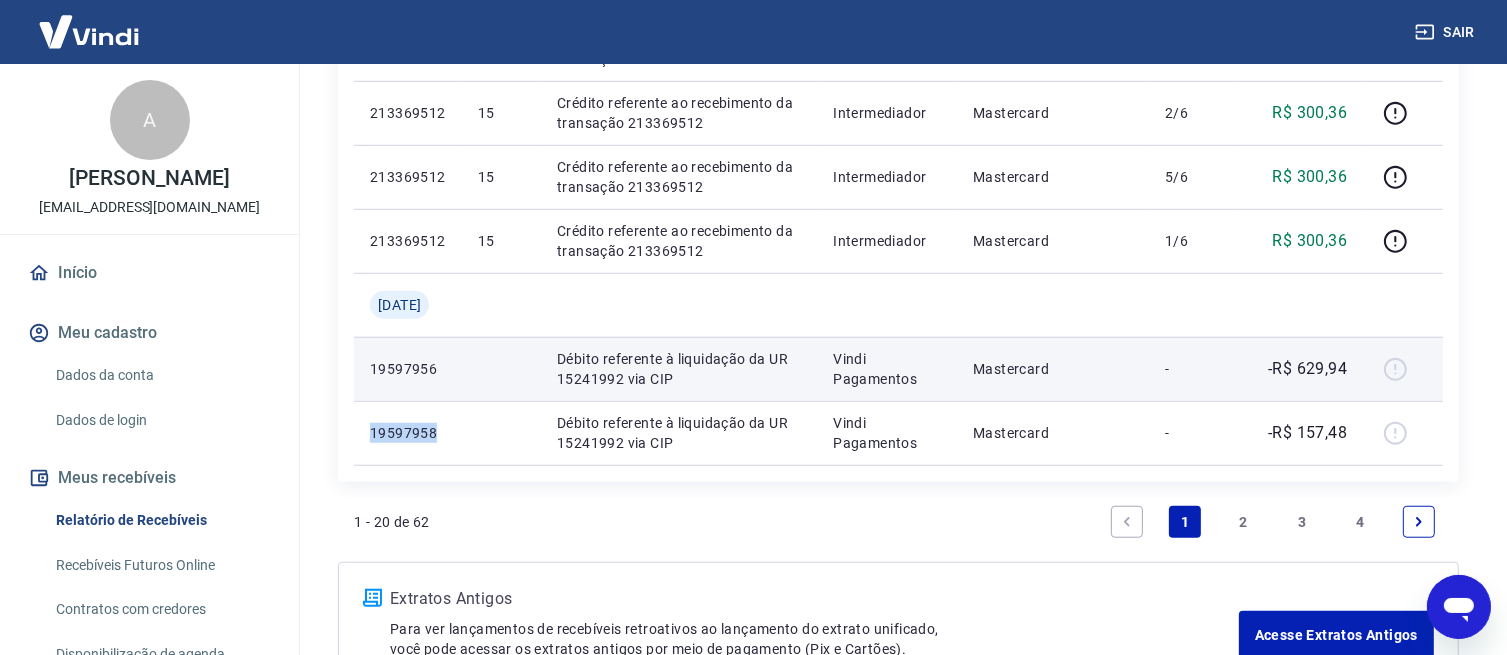 click at bounding box center [1403, 369] 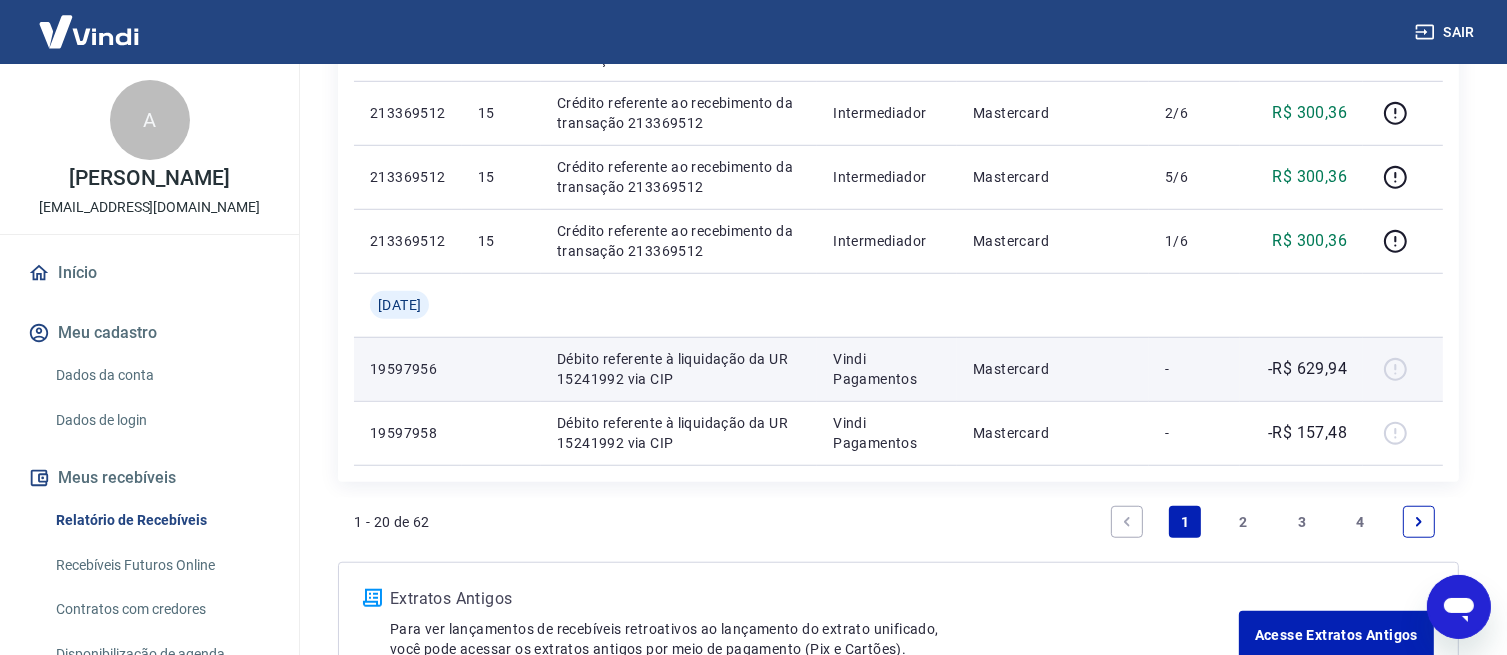 click on "19597956" at bounding box center (408, 369) 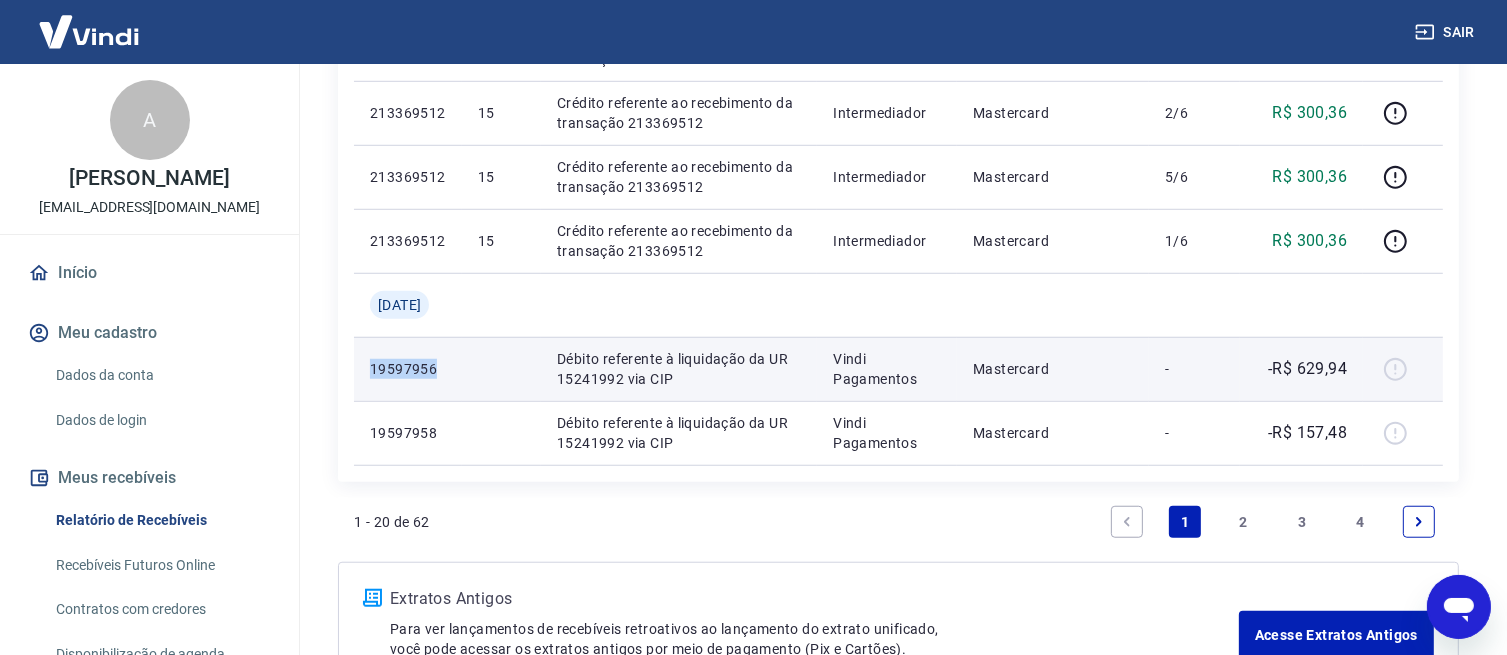 click on "19597956" at bounding box center [408, 369] 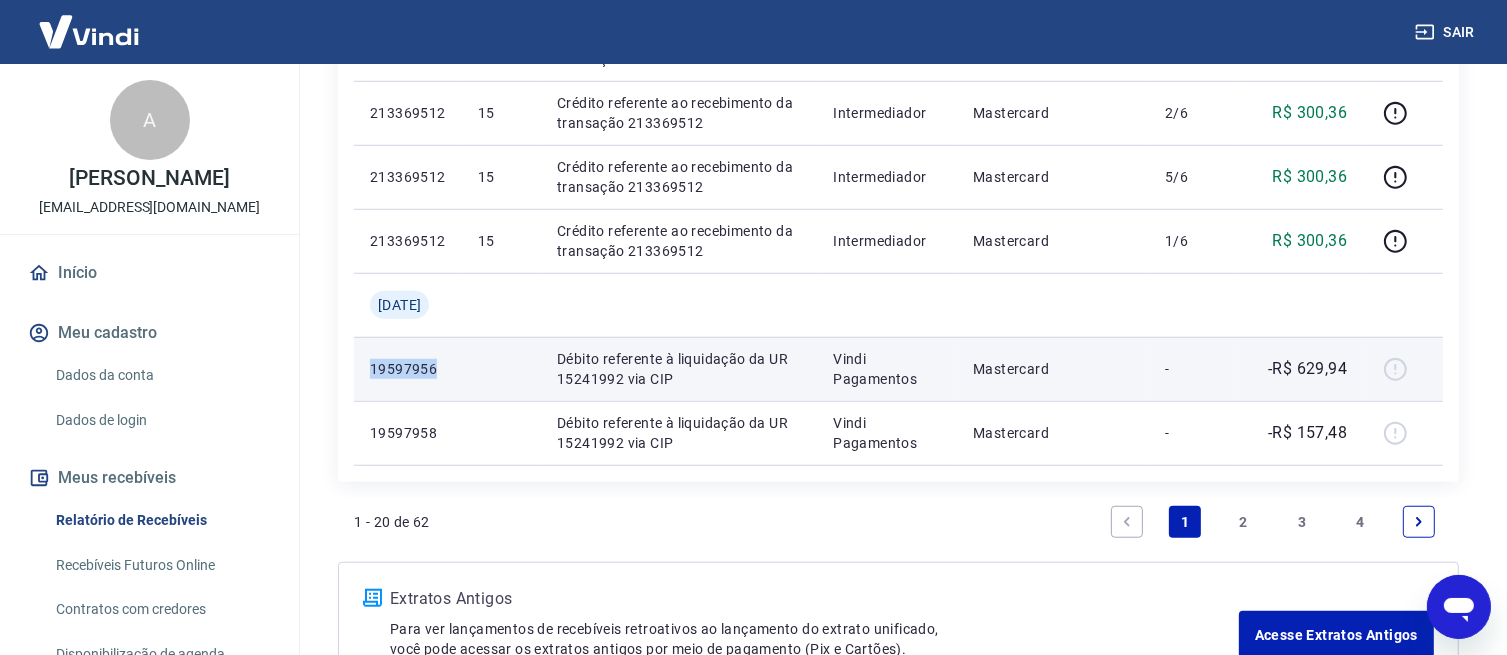 copy on "19597956" 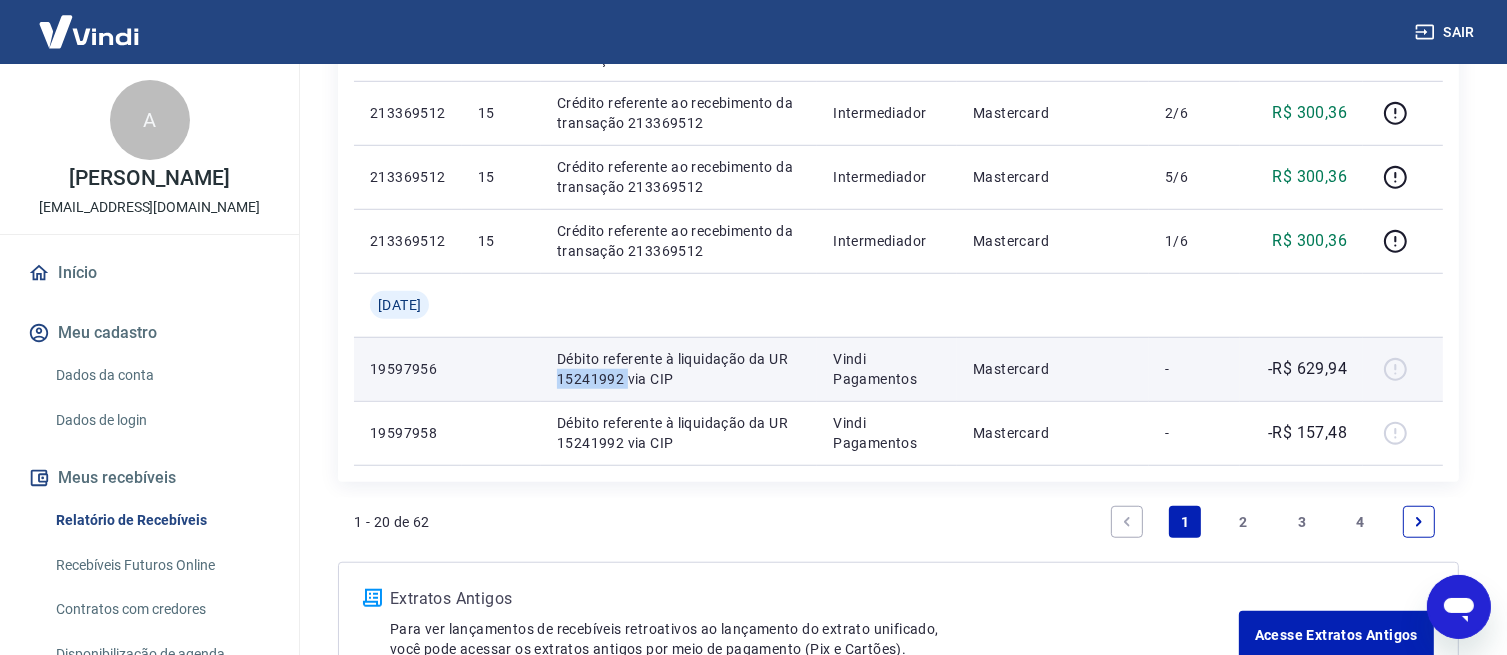 drag, startPoint x: 572, startPoint y: 372, endPoint x: 639, endPoint y: 392, distance: 69.92139 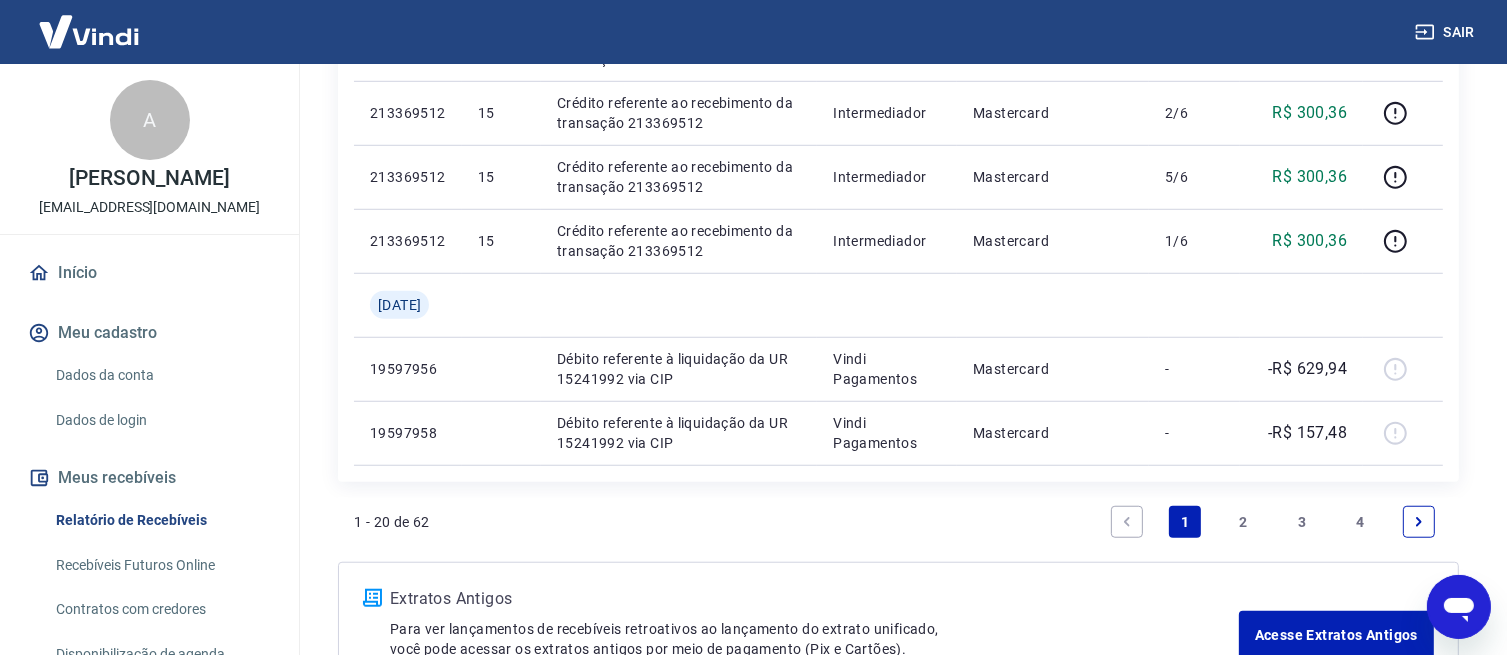 click on "1 - 20 de 62 1 2 3 4" at bounding box center (898, 522) 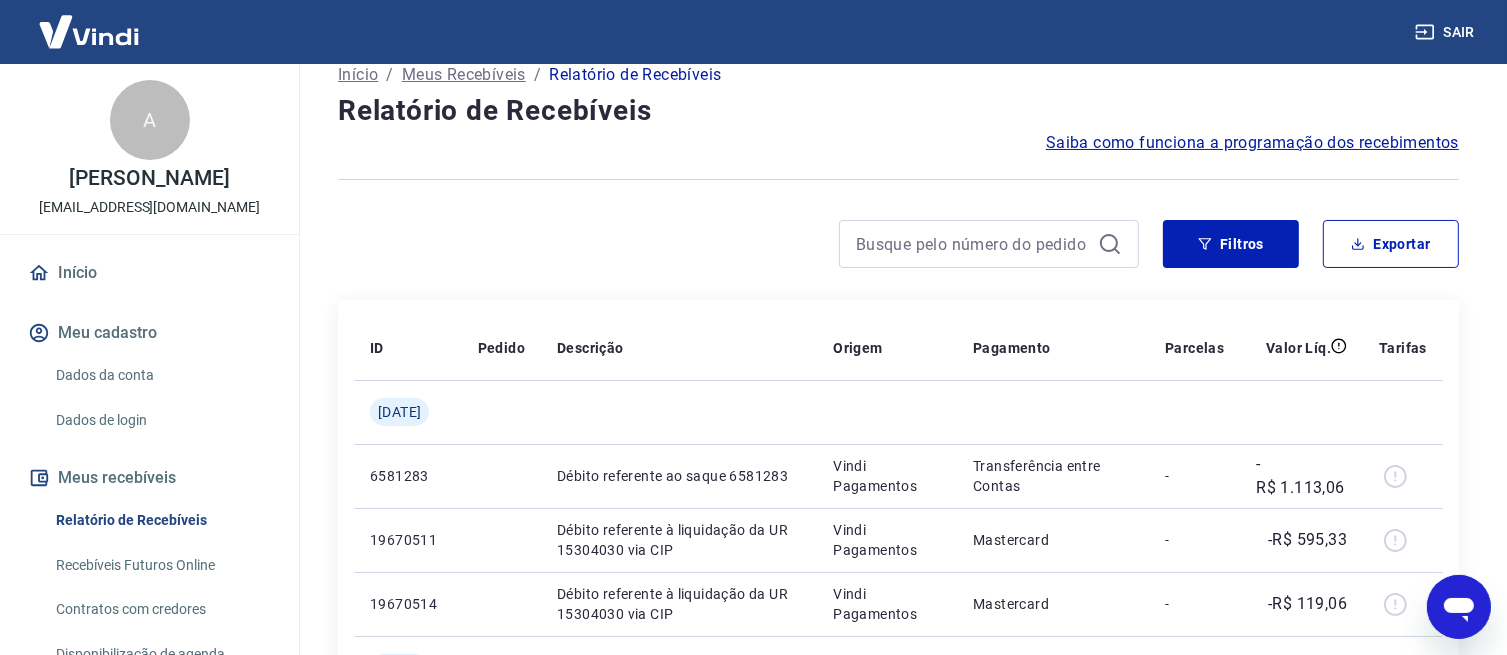 scroll, scrollTop: 20, scrollLeft: 0, axis: vertical 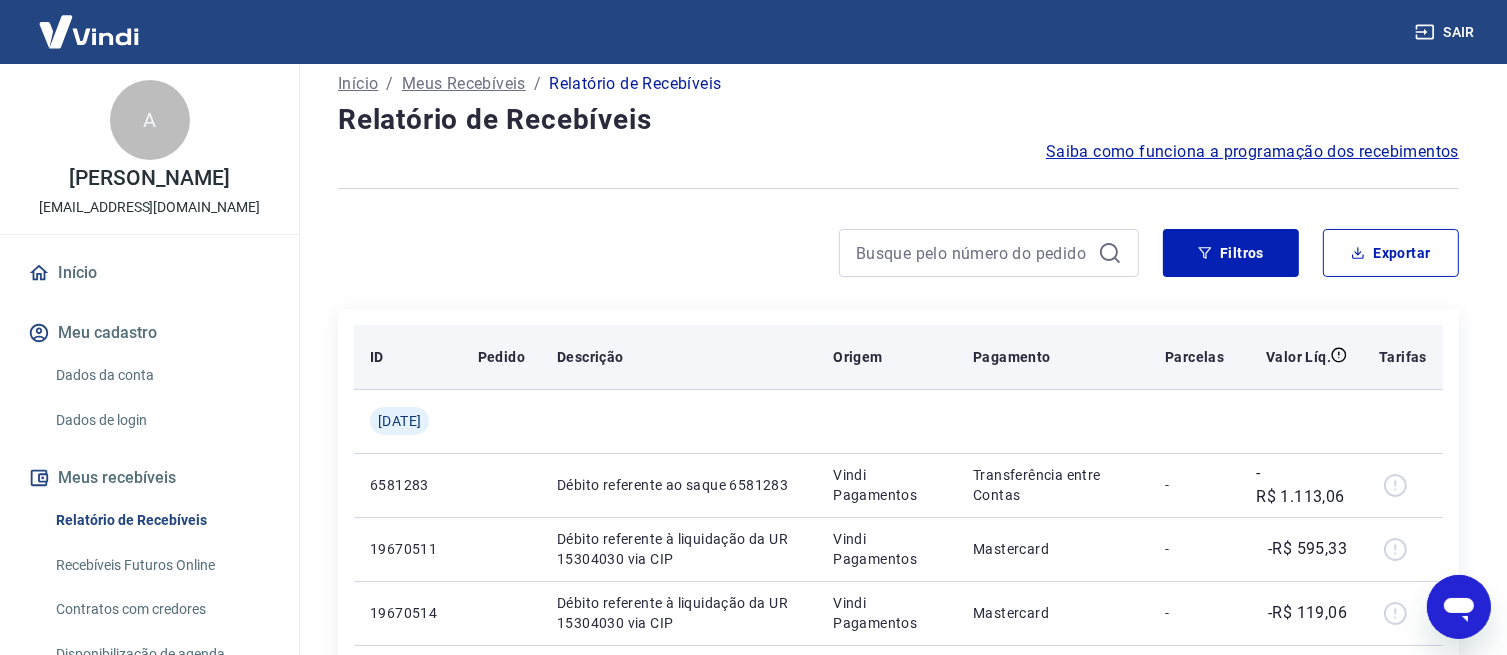 click on "Pagamento" at bounding box center (1012, 357) 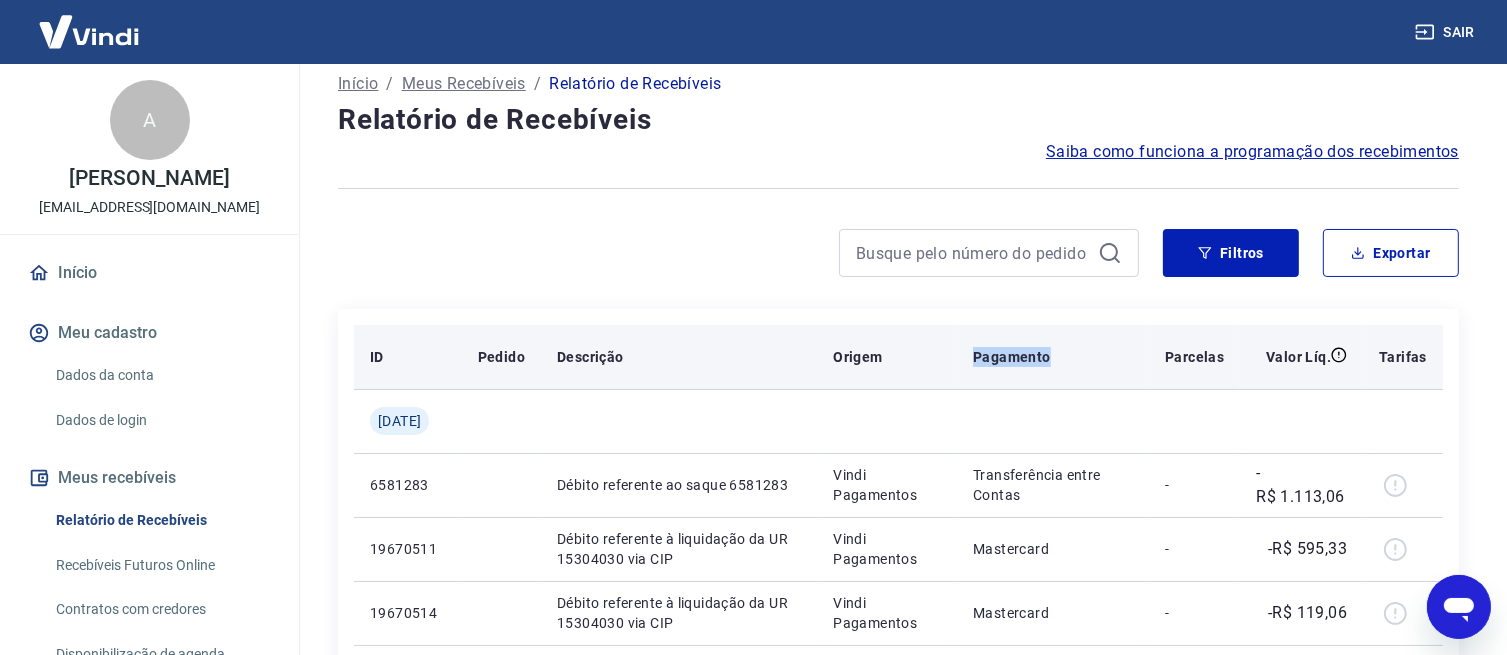 click on "Pagamento" at bounding box center (1012, 357) 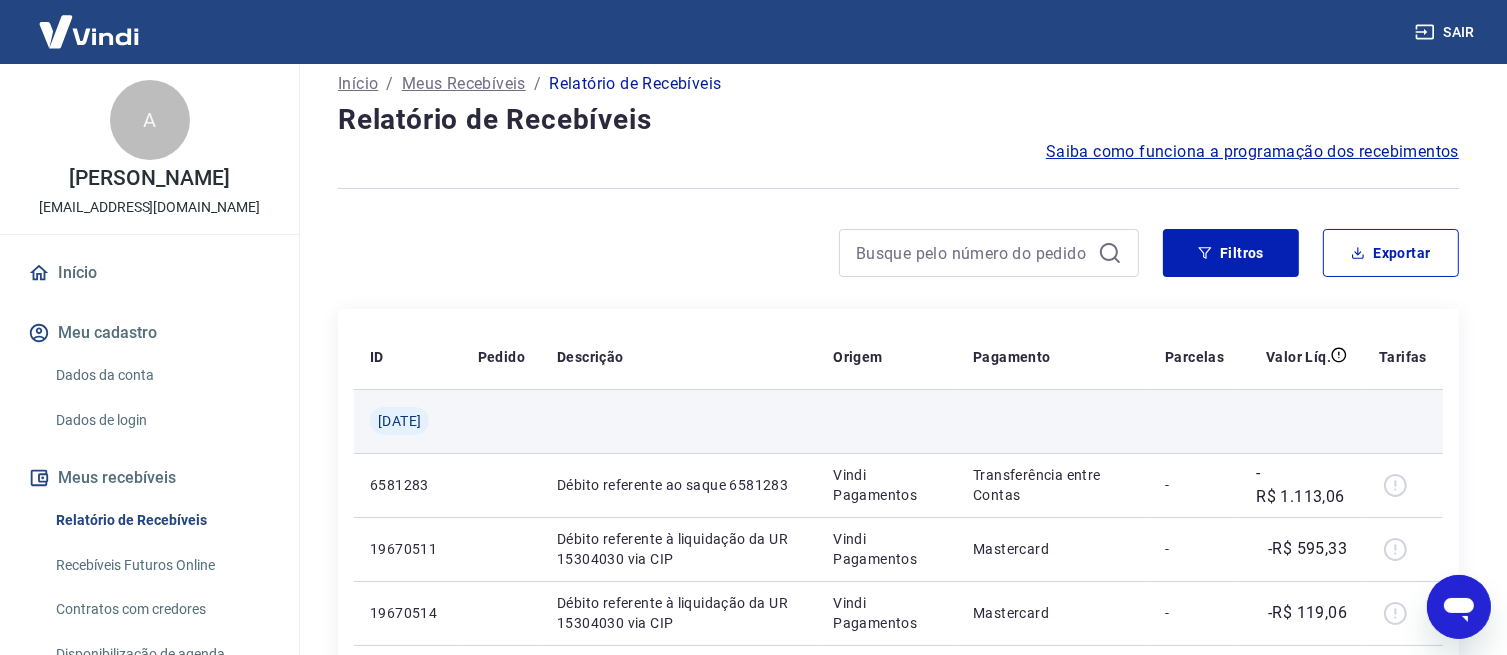 drag, startPoint x: 993, startPoint y: 356, endPoint x: 1116, endPoint y: 412, distance: 135.14807 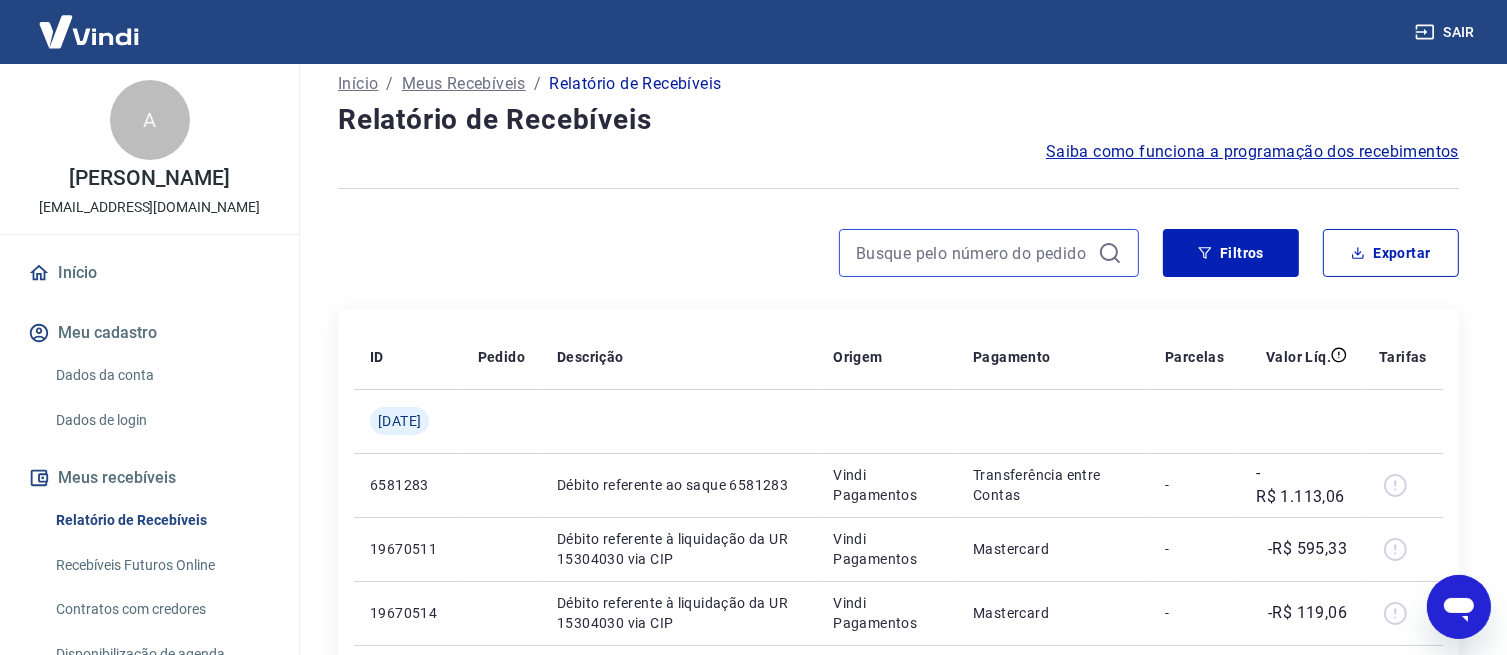 click at bounding box center (973, 253) 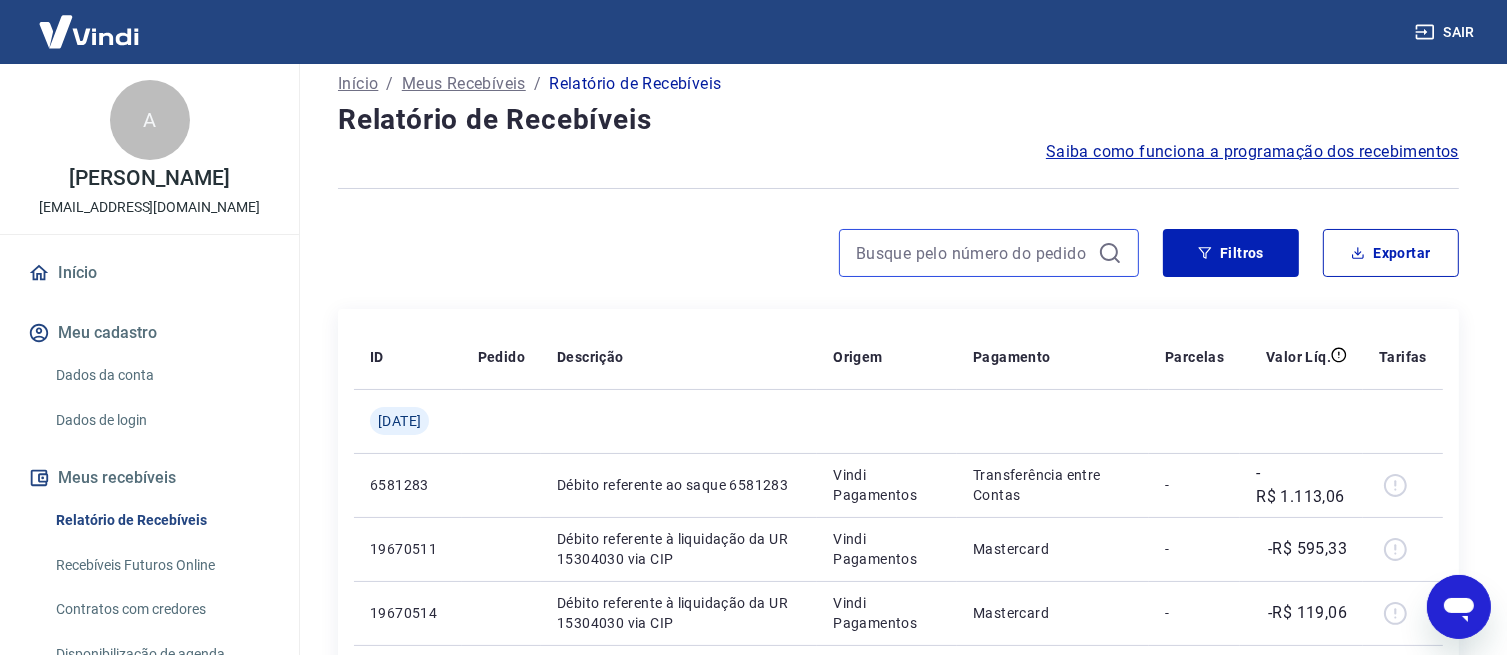paste on "15241992" 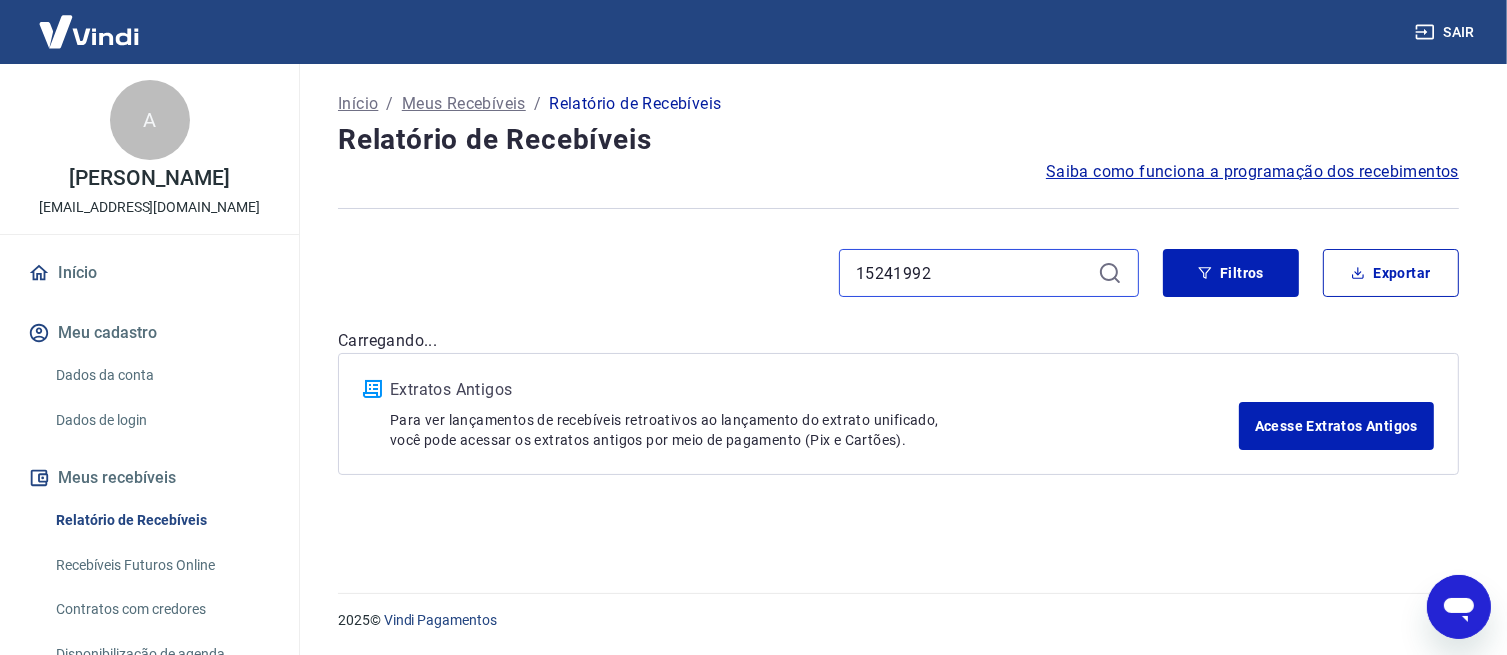 scroll, scrollTop: 0, scrollLeft: 0, axis: both 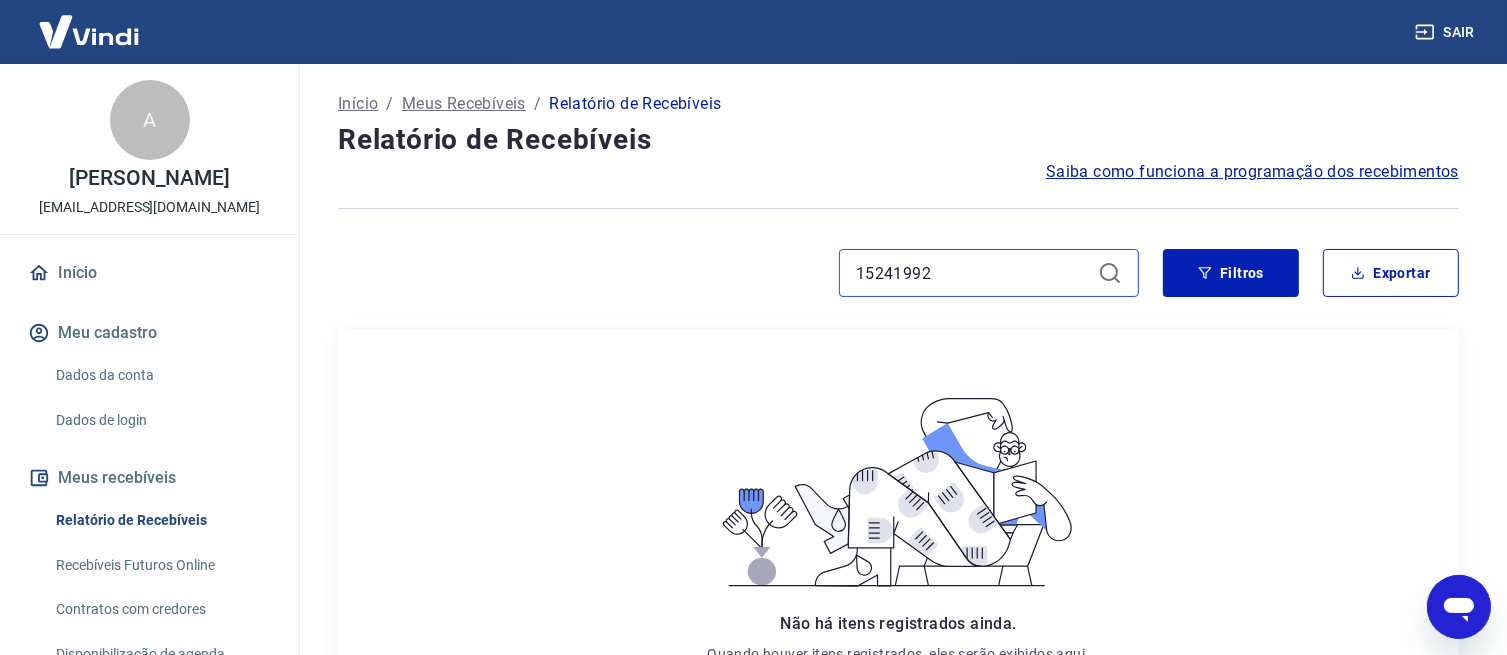 click on "15241992" at bounding box center (973, 273) 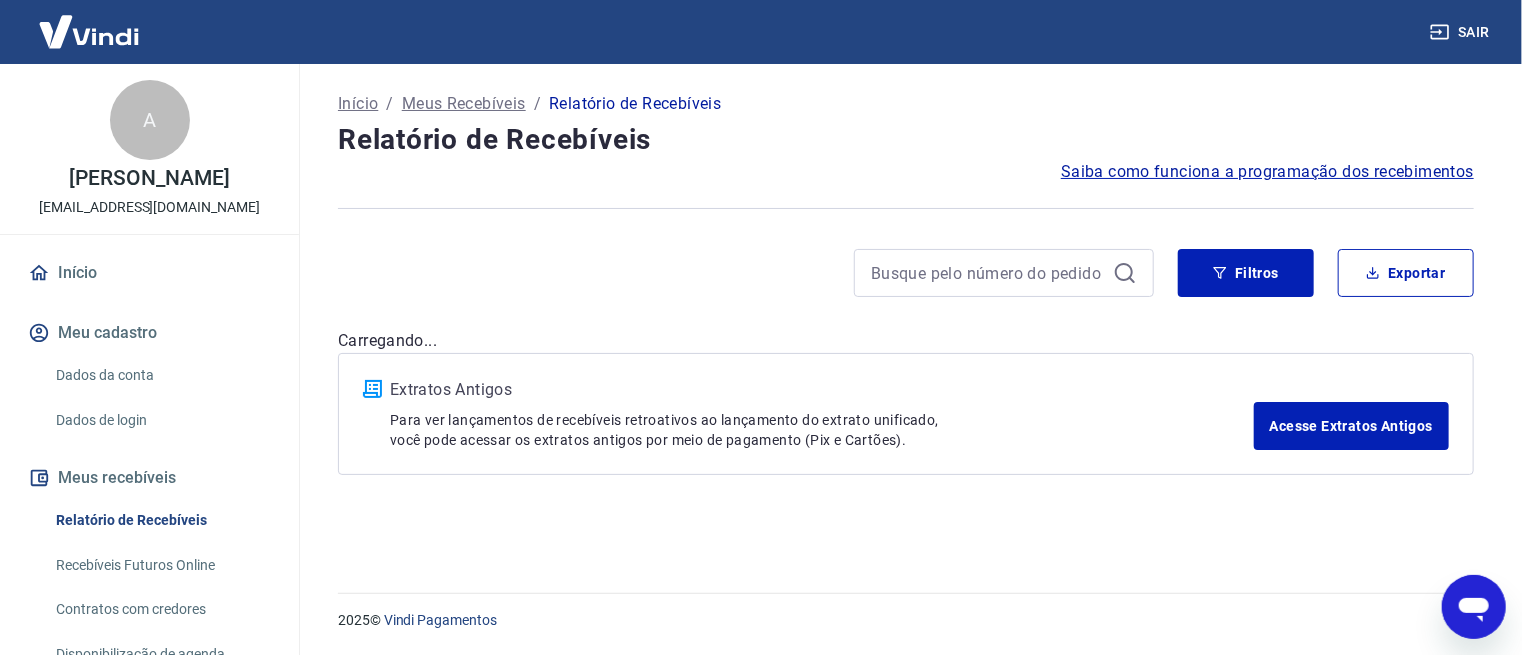 click at bounding box center (906, 208) 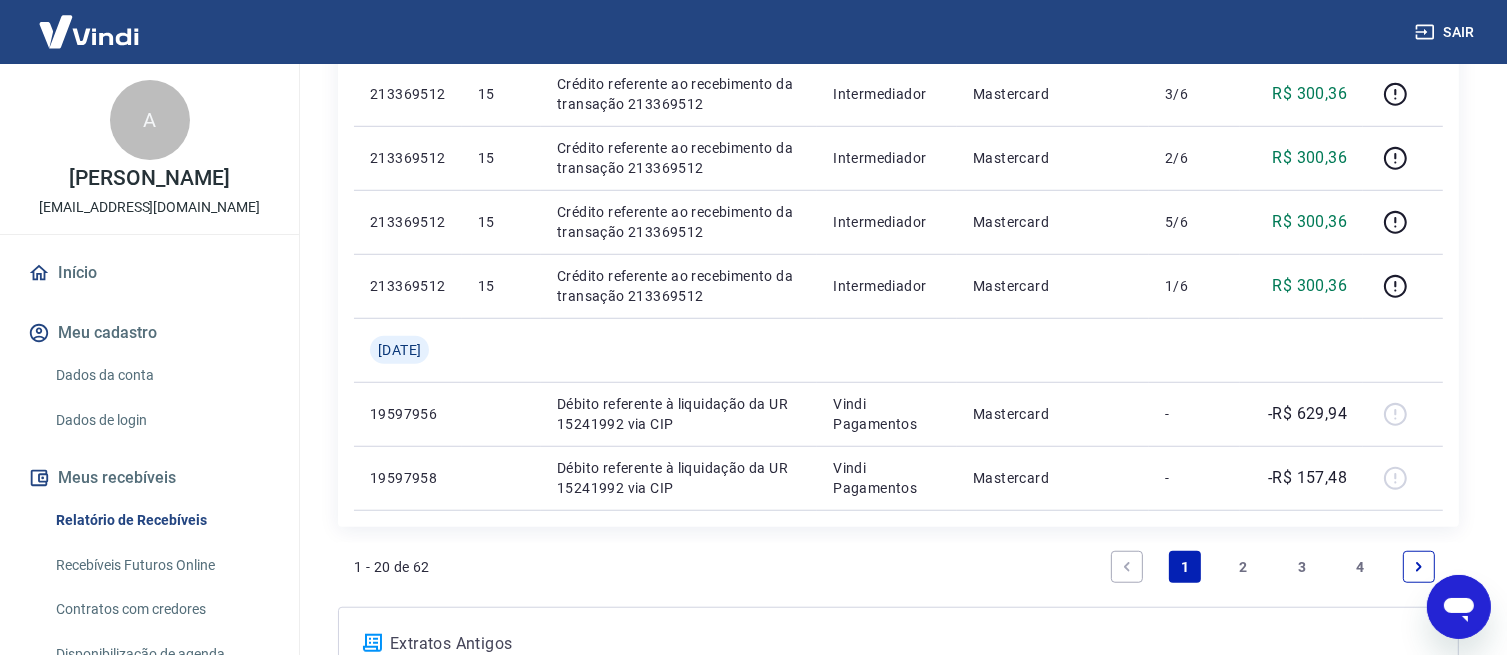 scroll, scrollTop: 1450, scrollLeft: 0, axis: vertical 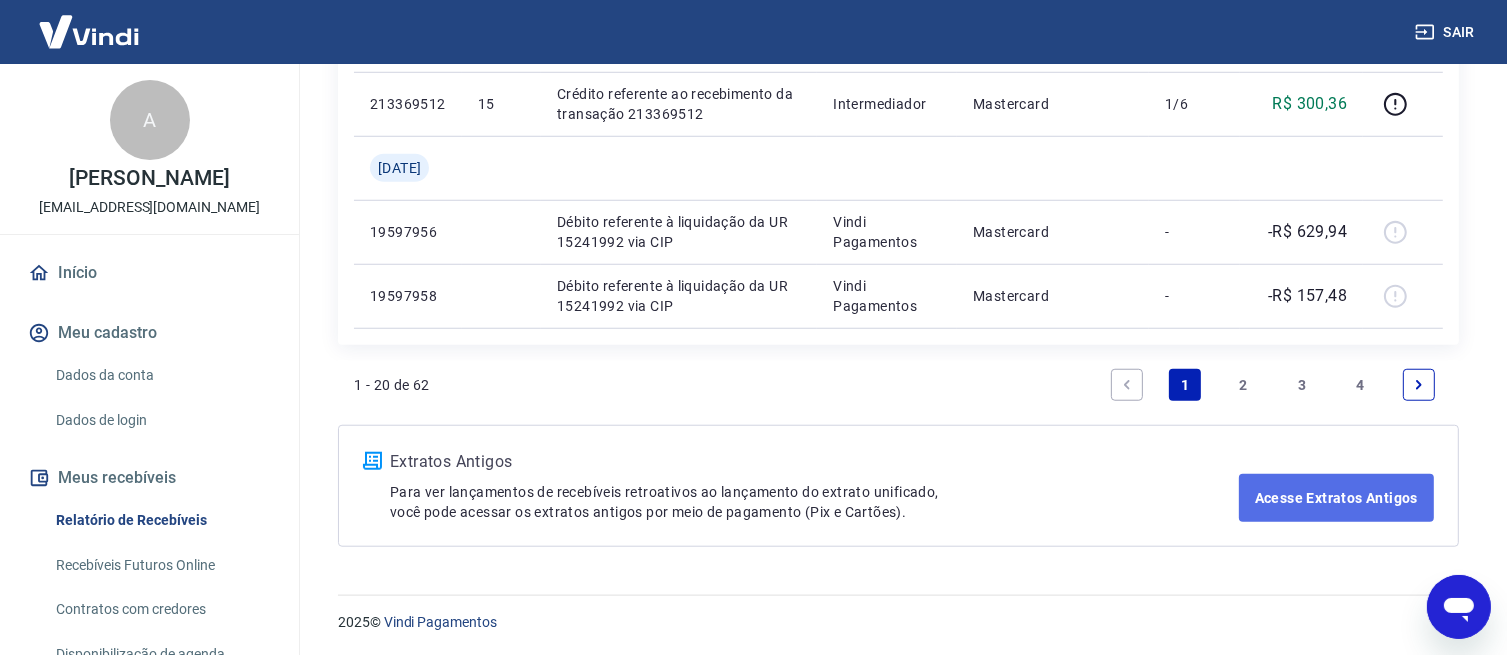 click on "Acesse Extratos Antigos" at bounding box center (1336, 498) 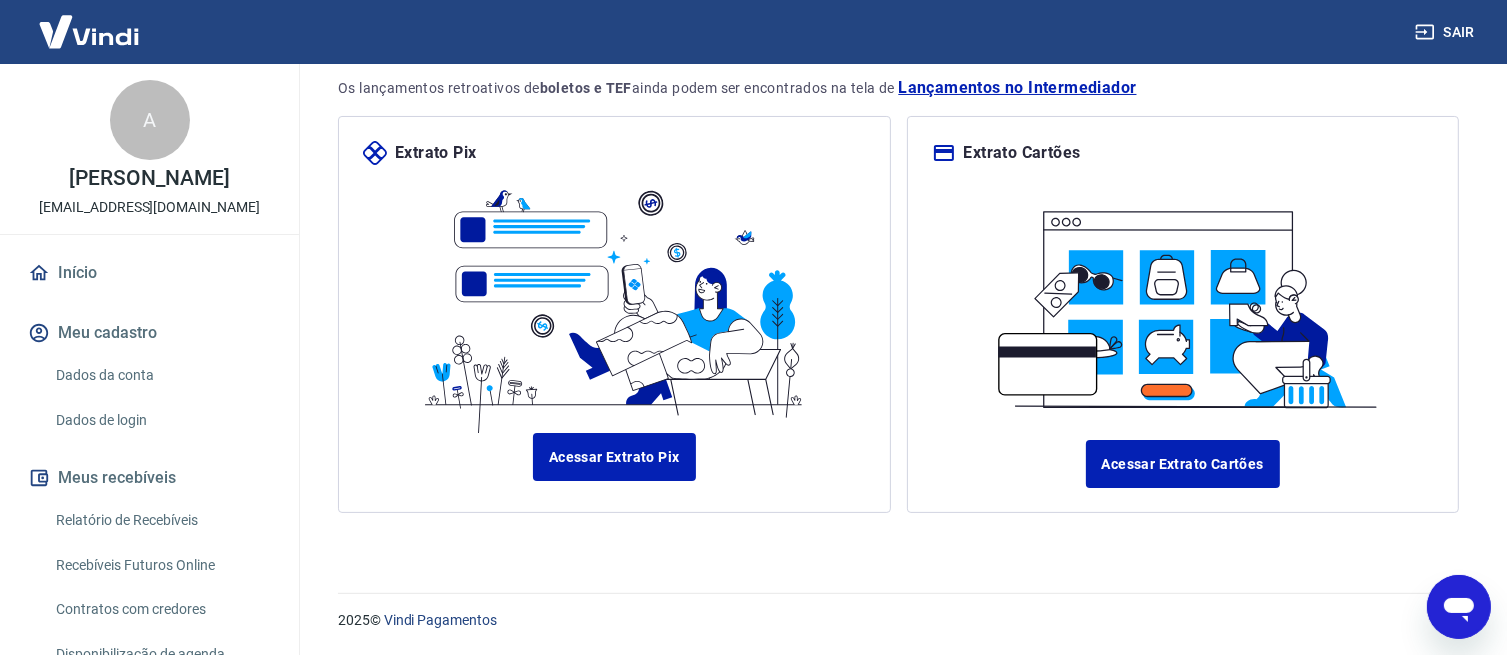 scroll, scrollTop: 0, scrollLeft: 0, axis: both 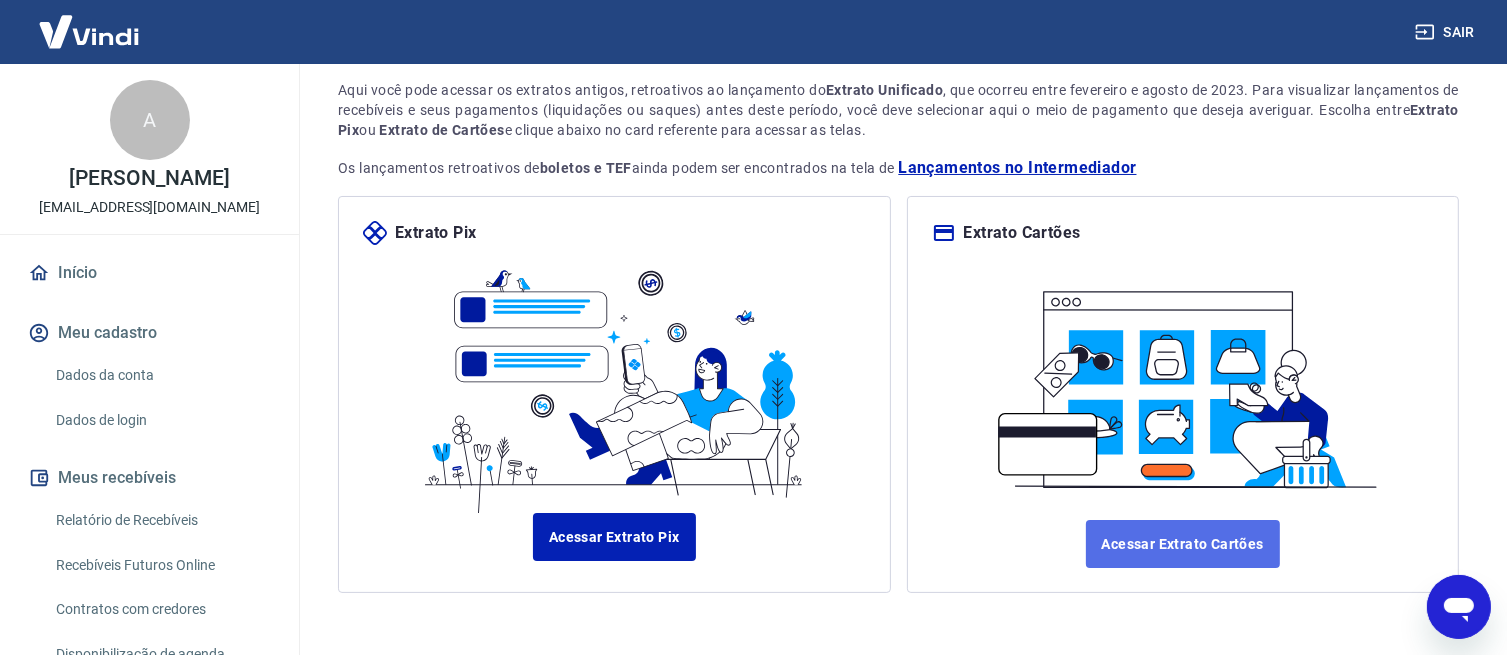 click on "Acessar Extrato Cartões" at bounding box center (1183, 544) 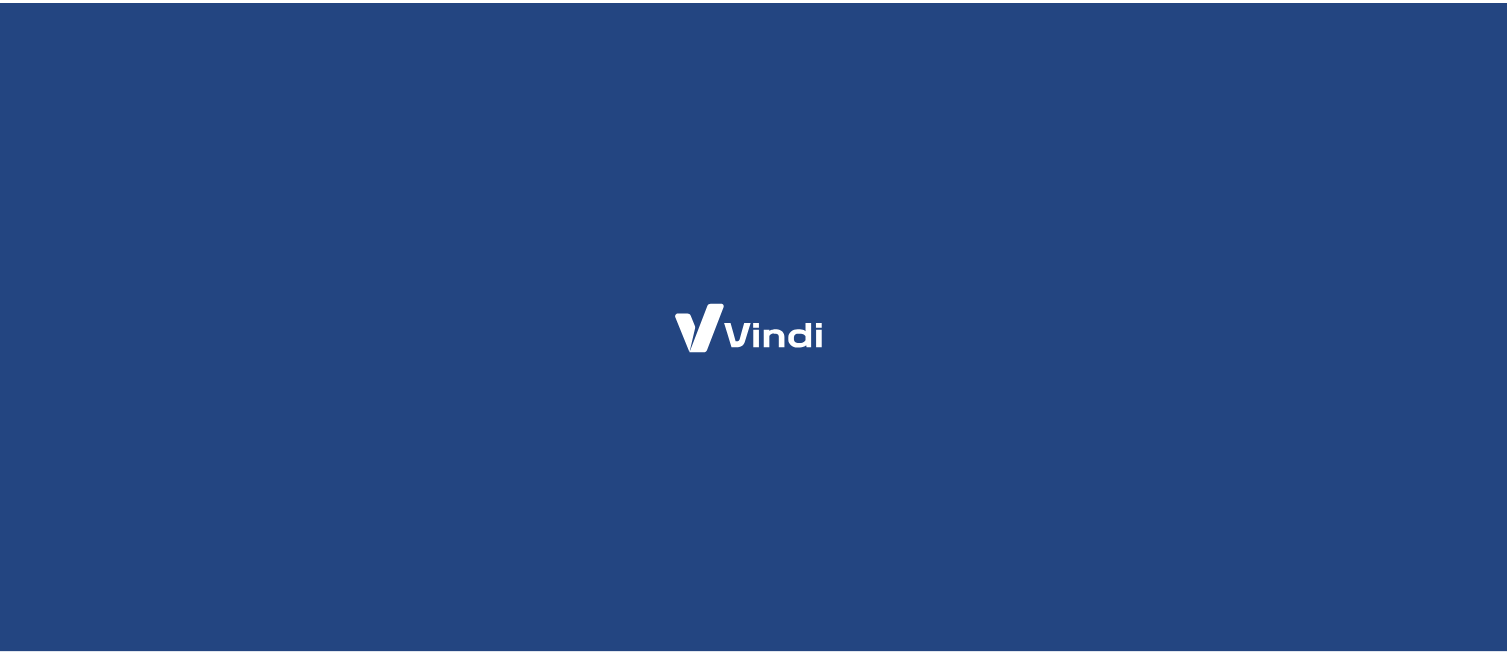 scroll, scrollTop: 0, scrollLeft: 0, axis: both 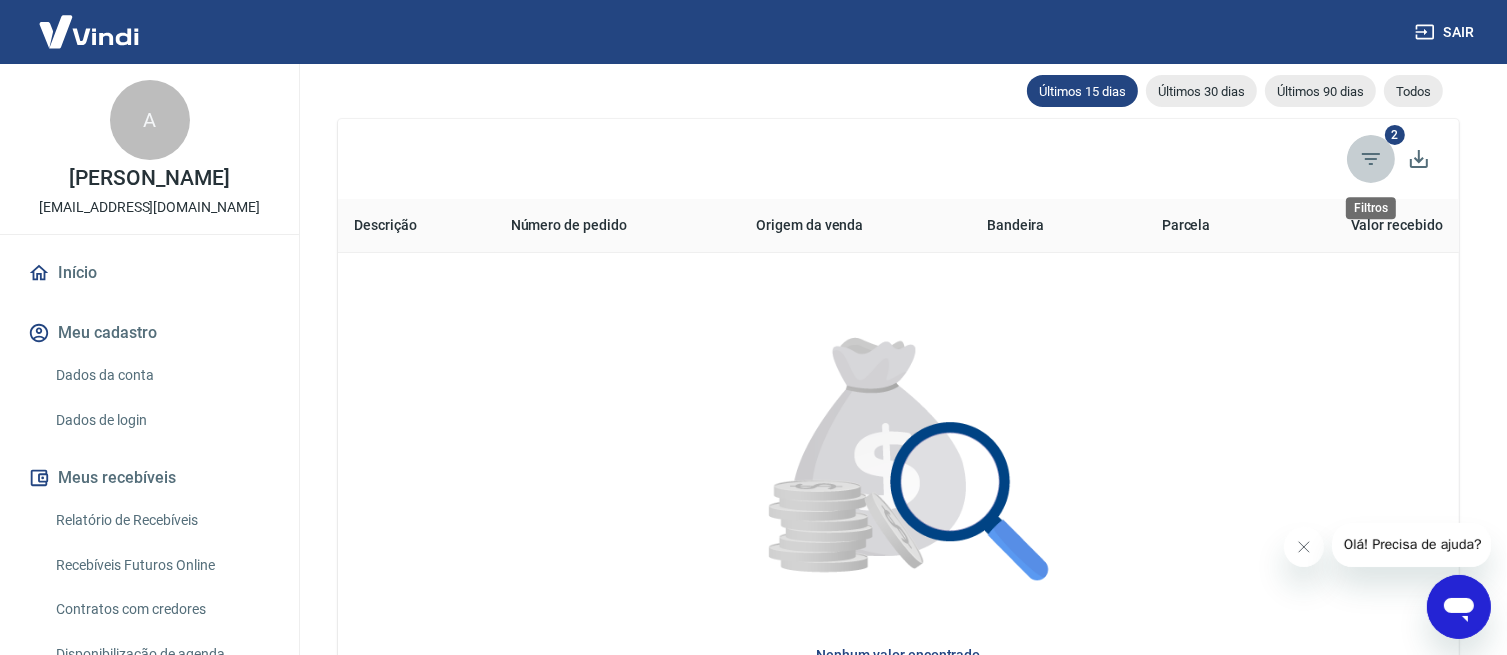 click at bounding box center (1371, 159) 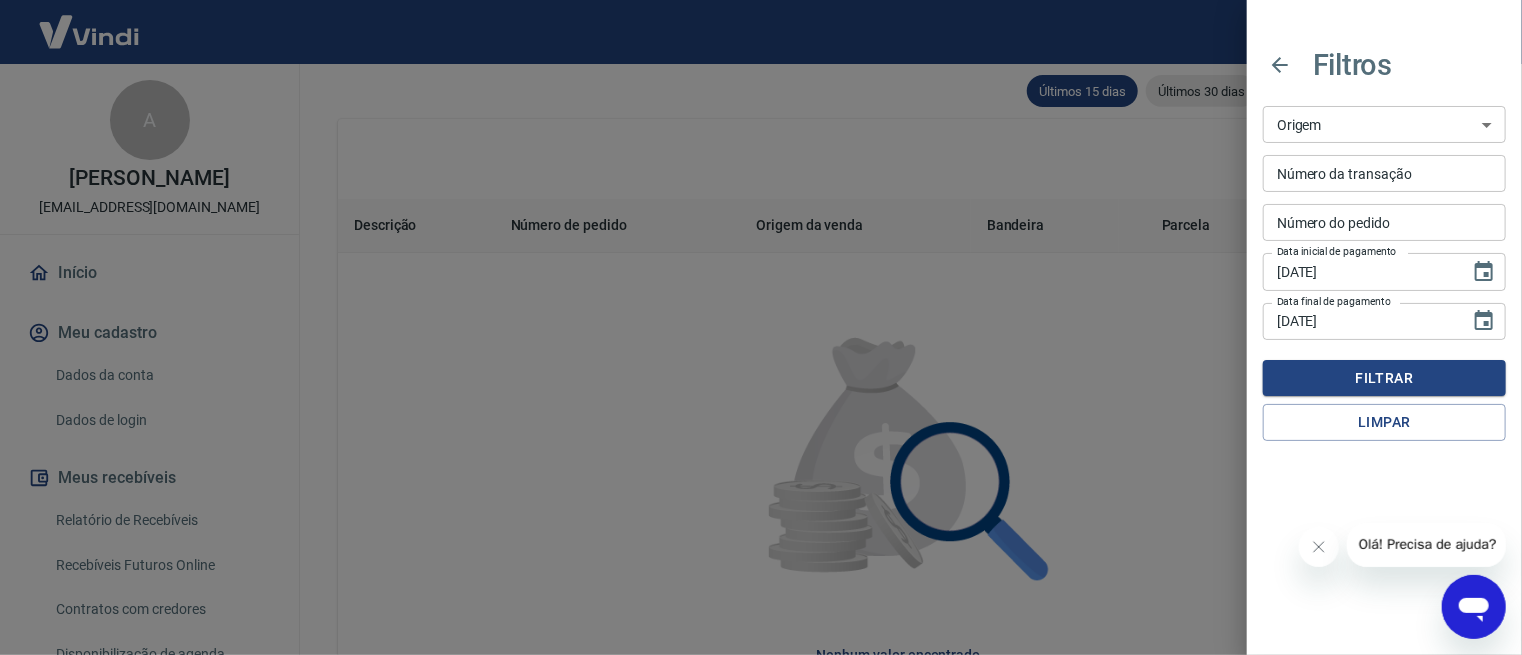 click on "Maquininha Intermediador" at bounding box center (1384, 124) 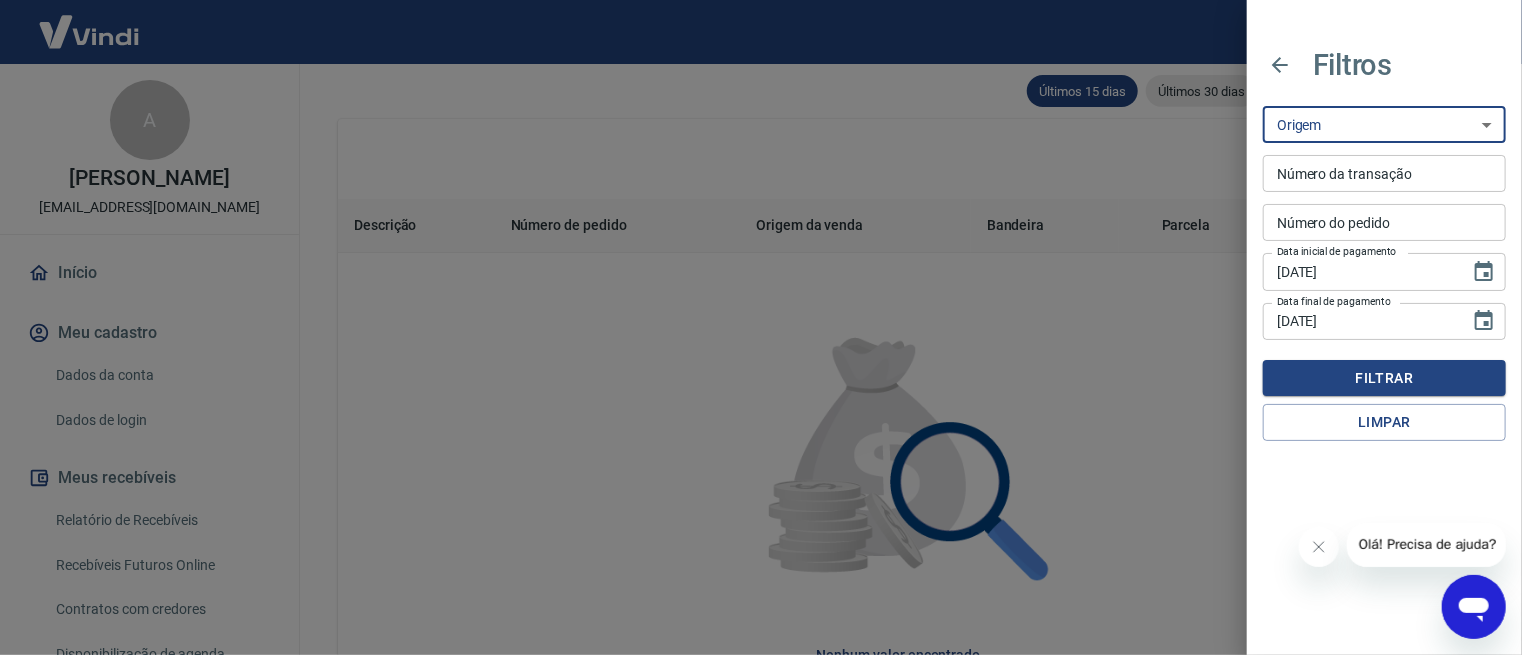 select on "intermediador" 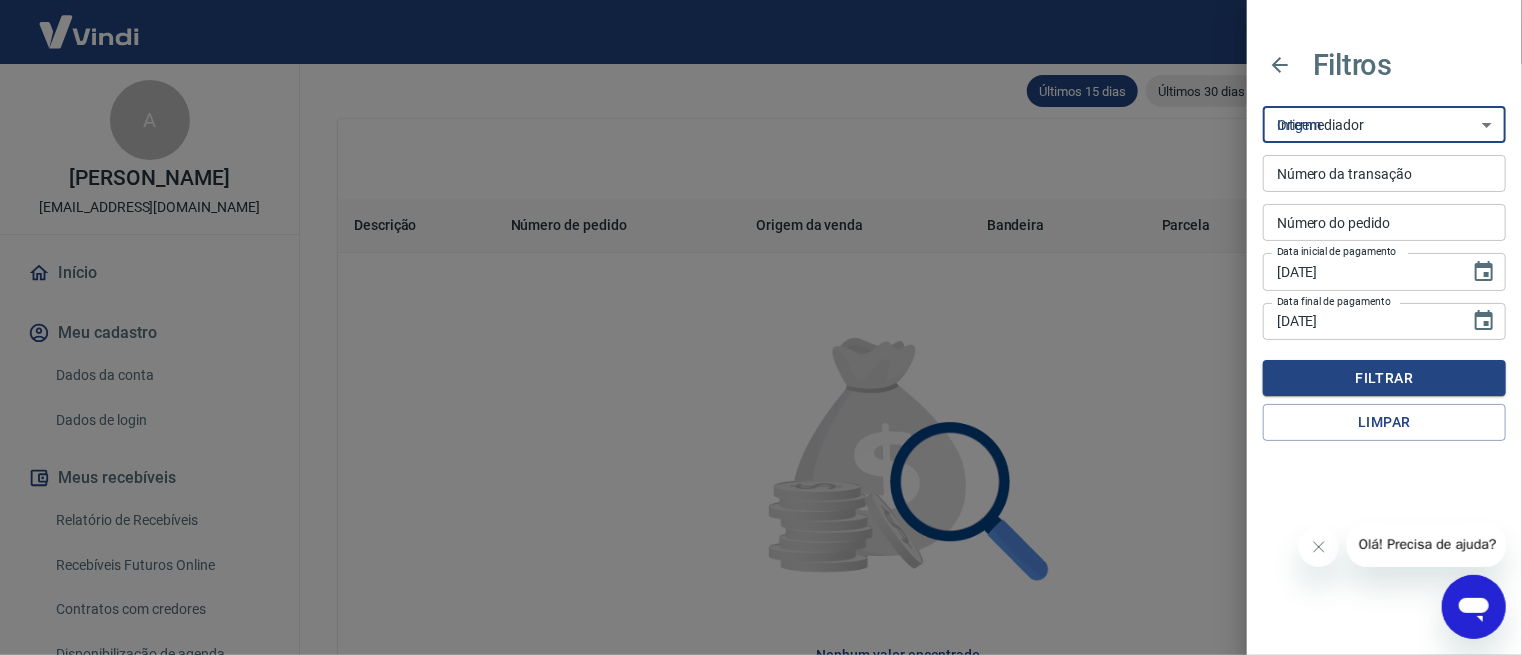 click on "Maquininha Intermediador" at bounding box center (1384, 124) 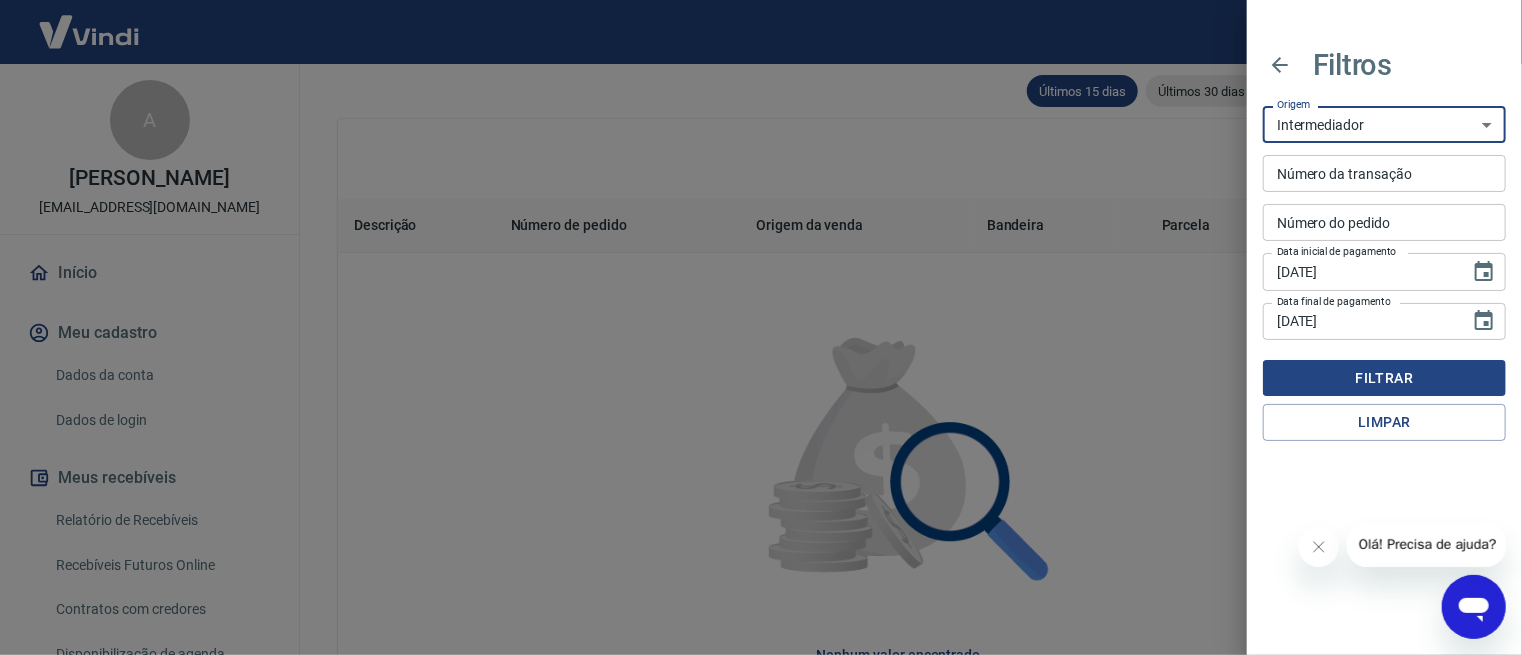 click on "Filtrar" at bounding box center (1384, 378) 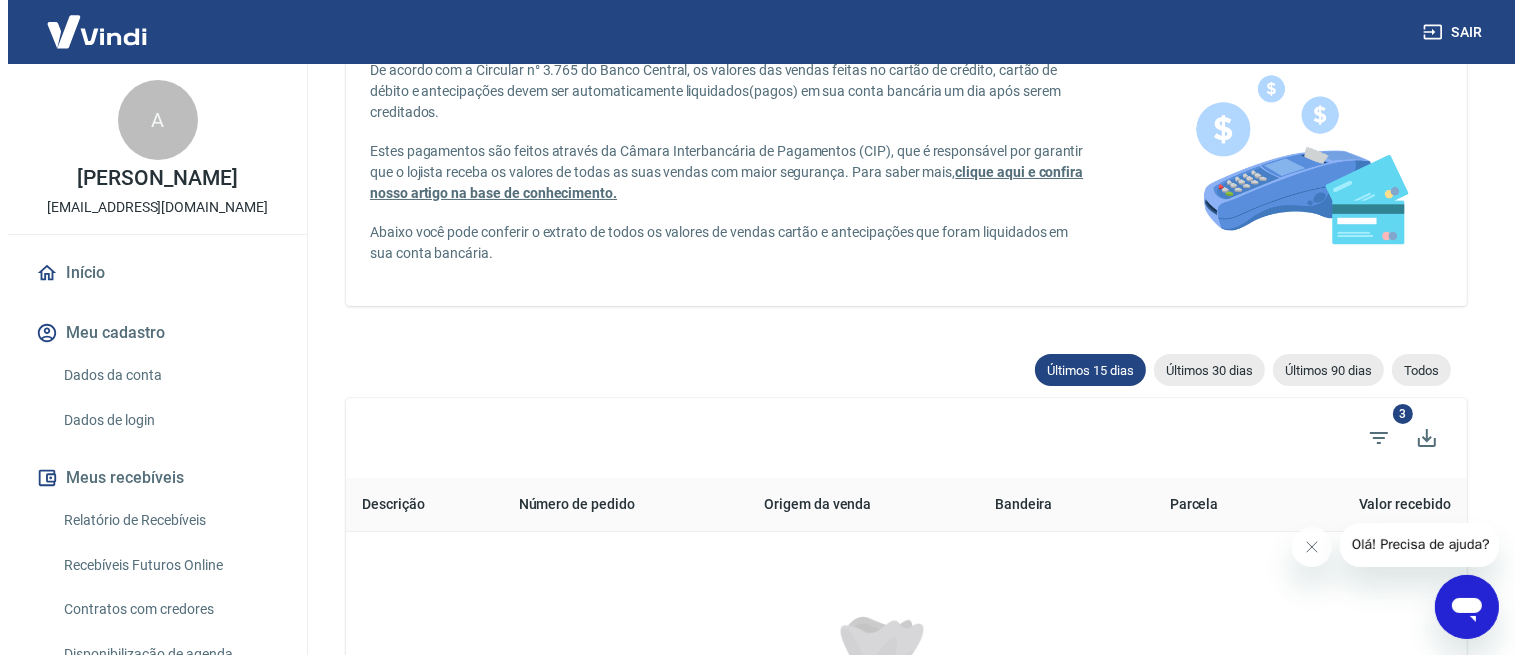 scroll, scrollTop: 399, scrollLeft: 0, axis: vertical 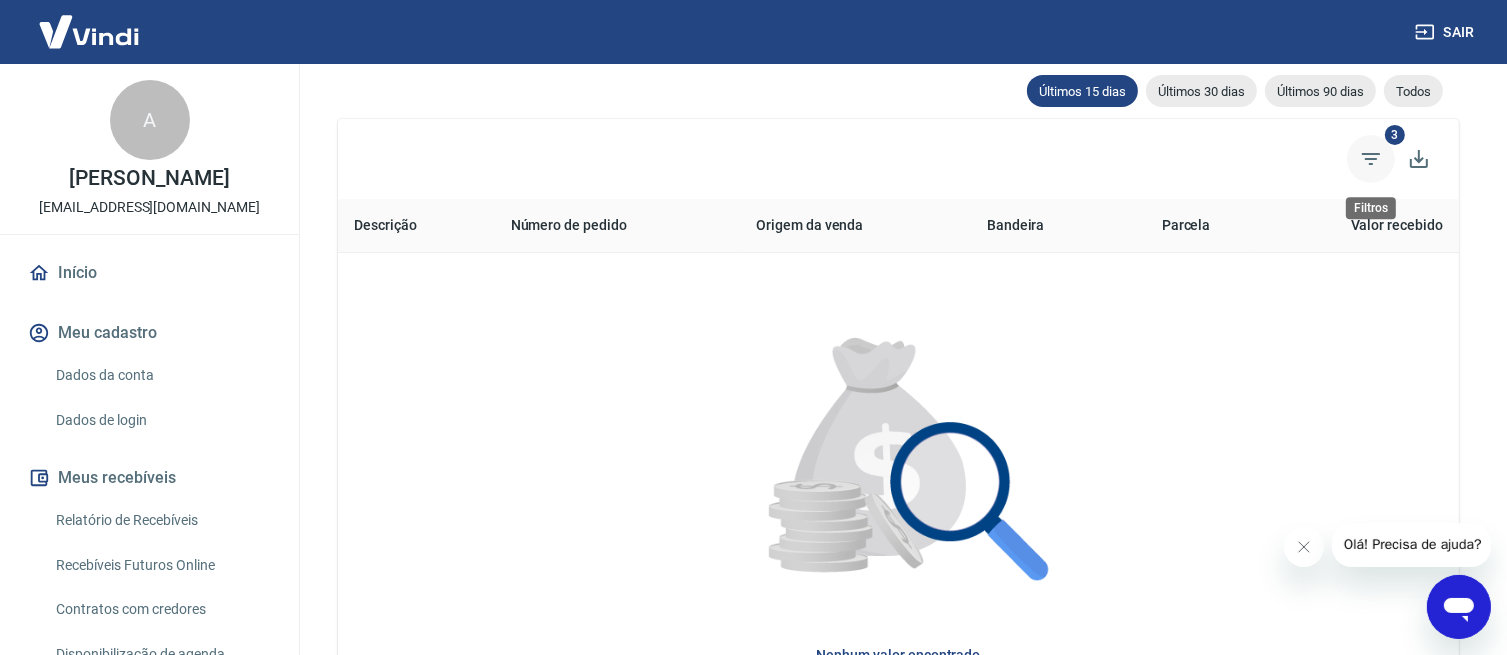 click at bounding box center [1371, 159] 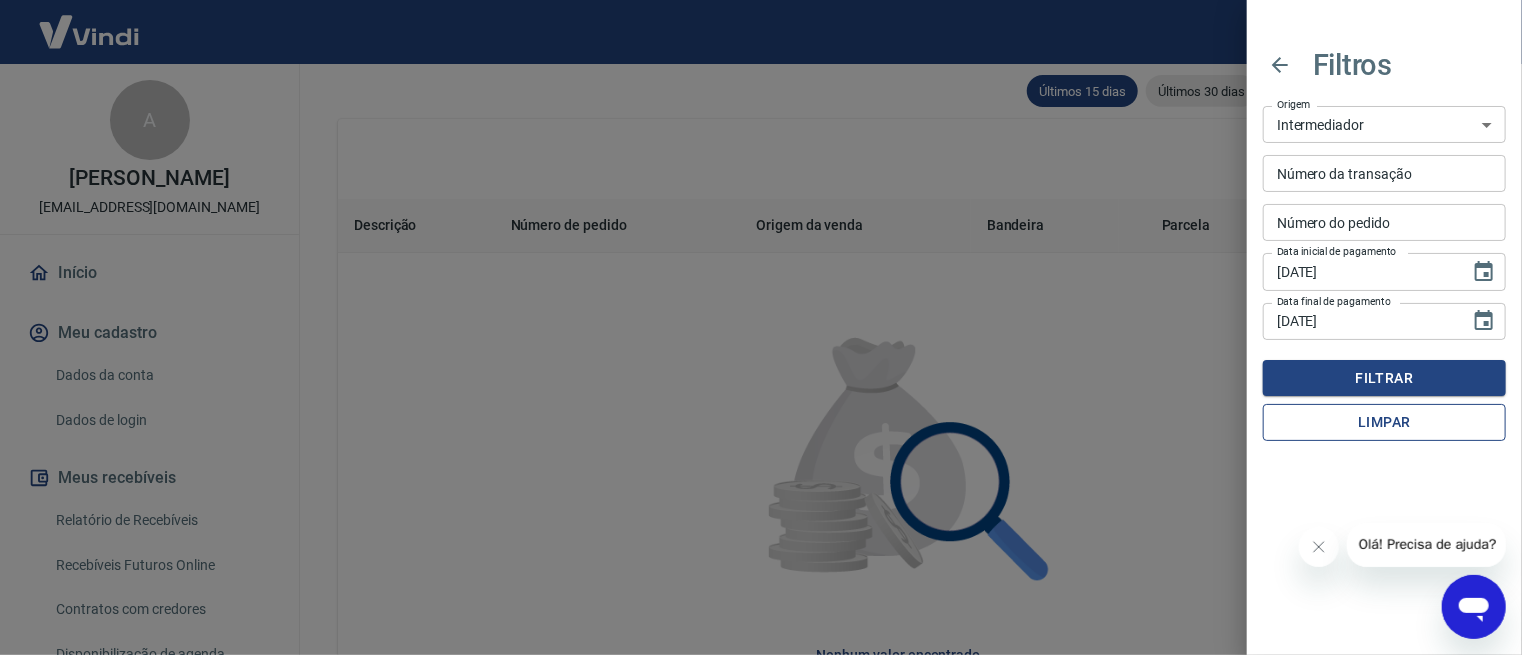 click on "Limpar" at bounding box center [1384, 422] 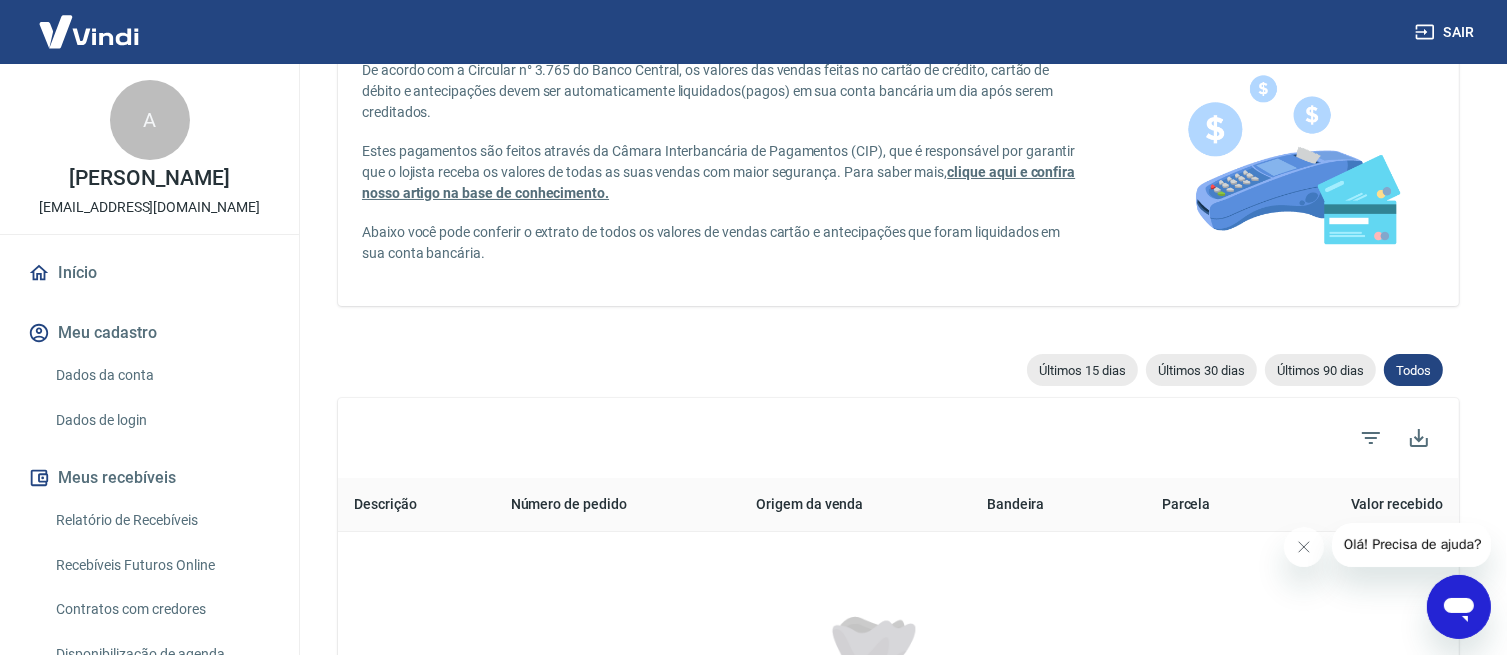 scroll, scrollTop: 399, scrollLeft: 0, axis: vertical 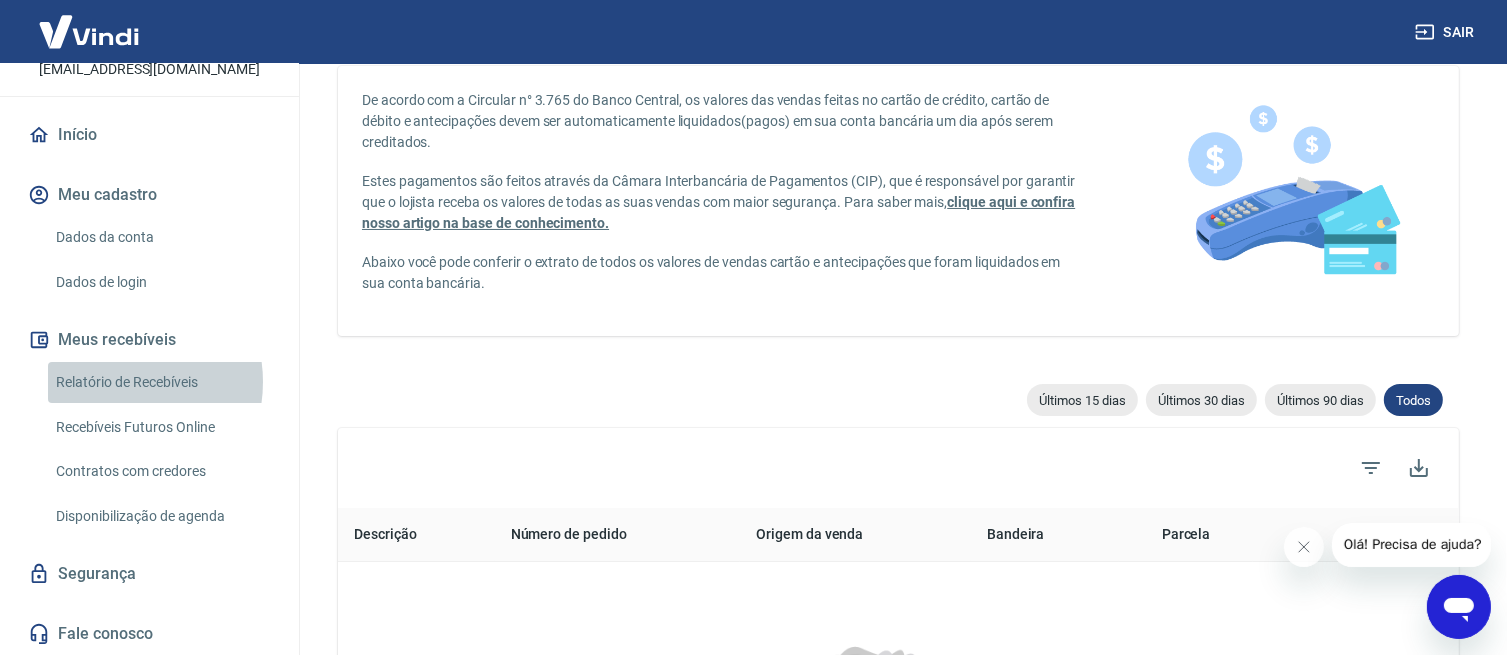 click on "Relatório de Recebíveis" at bounding box center [161, 382] 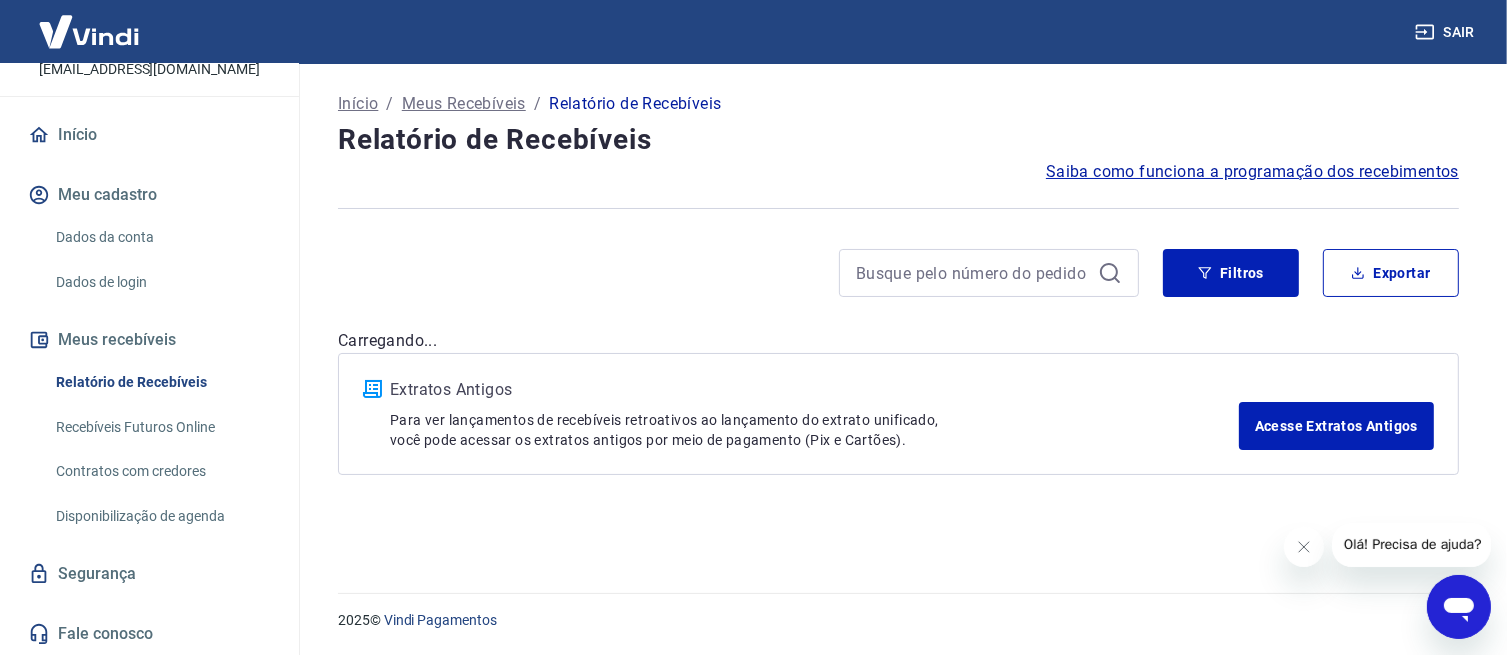 scroll, scrollTop: 0, scrollLeft: 0, axis: both 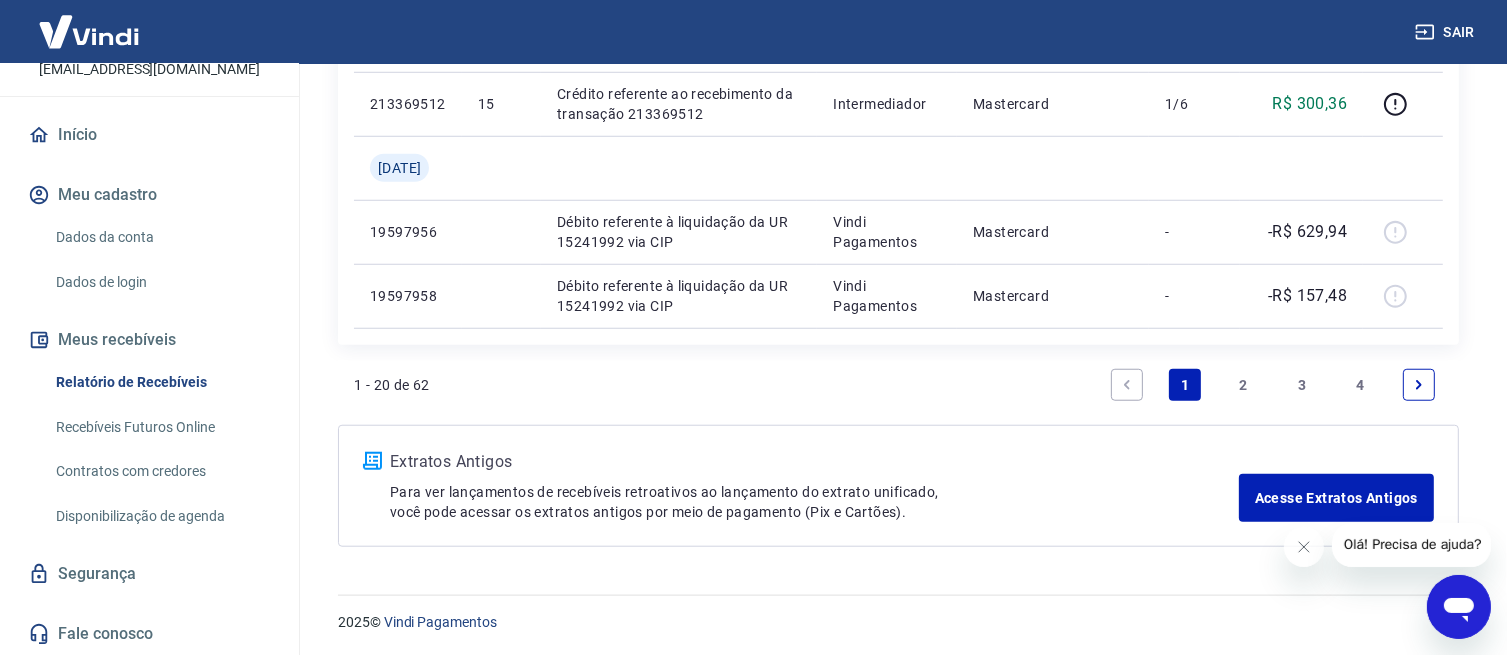 click on "2" at bounding box center [1244, 385] 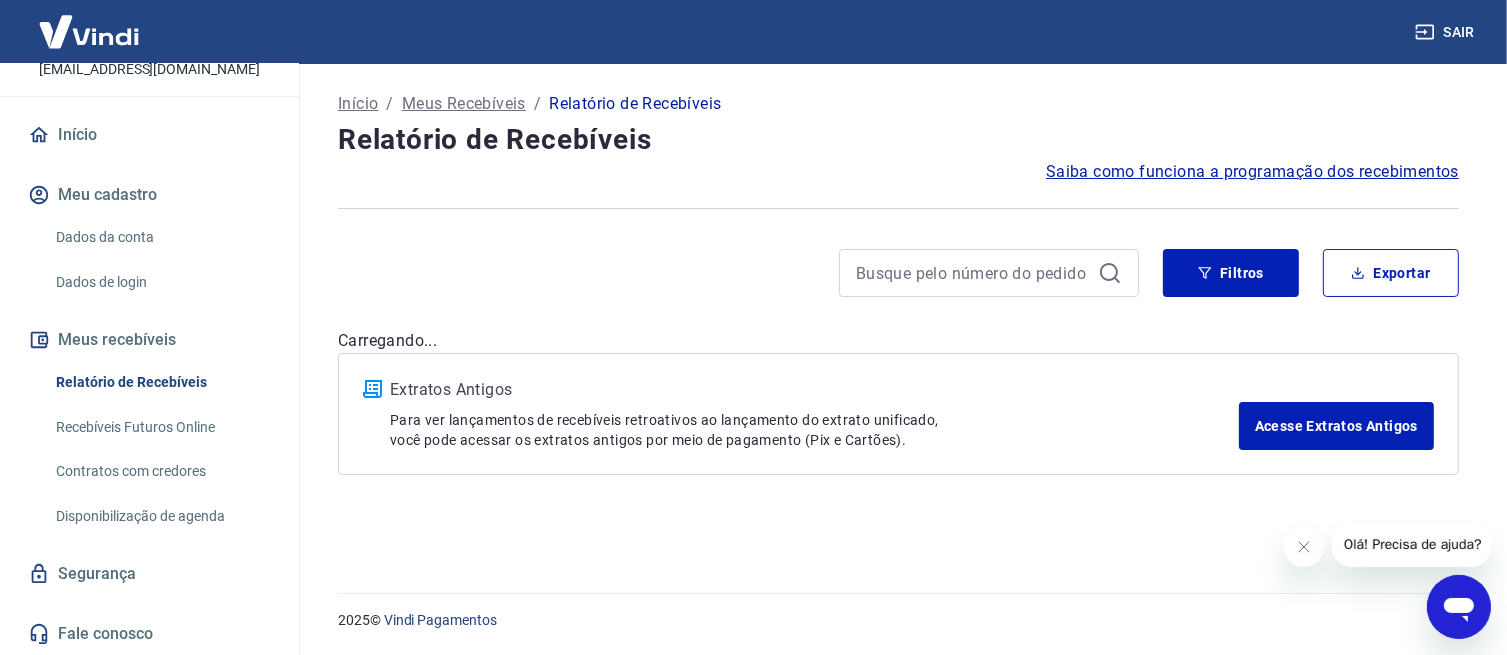 scroll, scrollTop: 0, scrollLeft: 0, axis: both 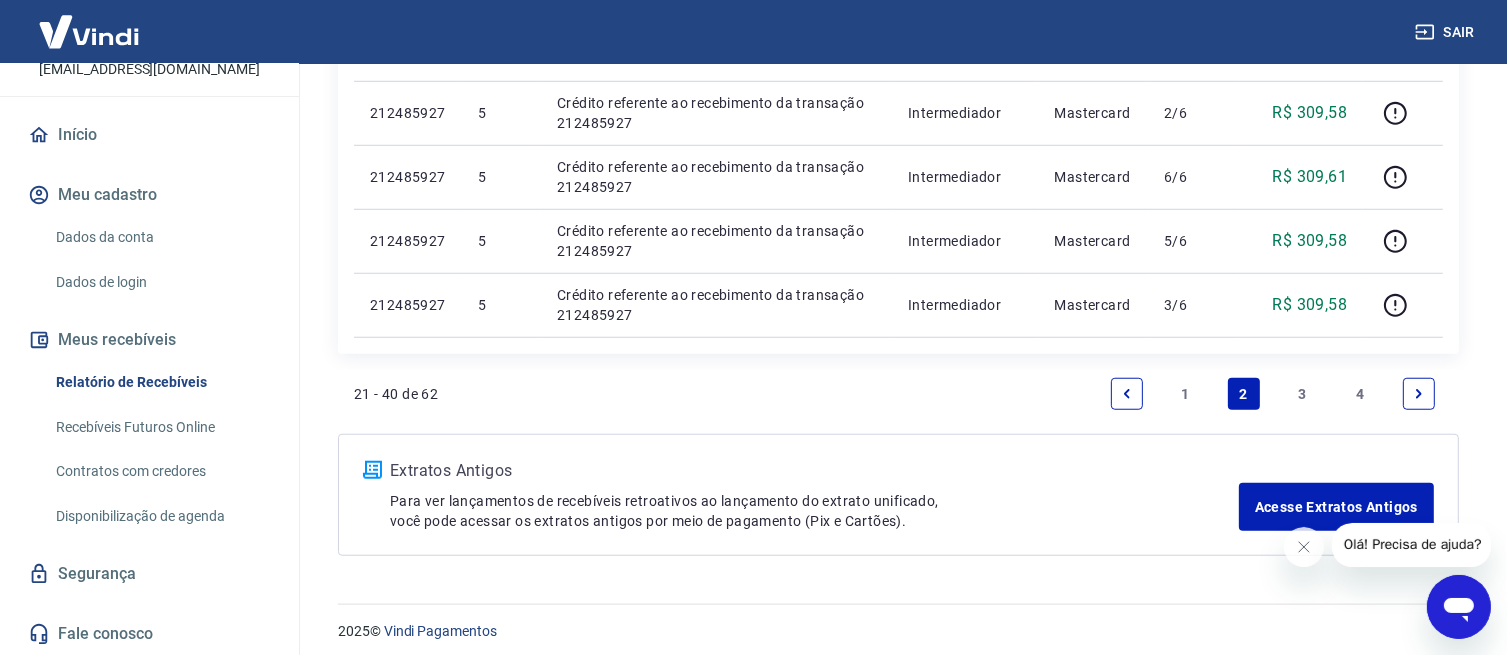 click on "3" at bounding box center [1302, 394] 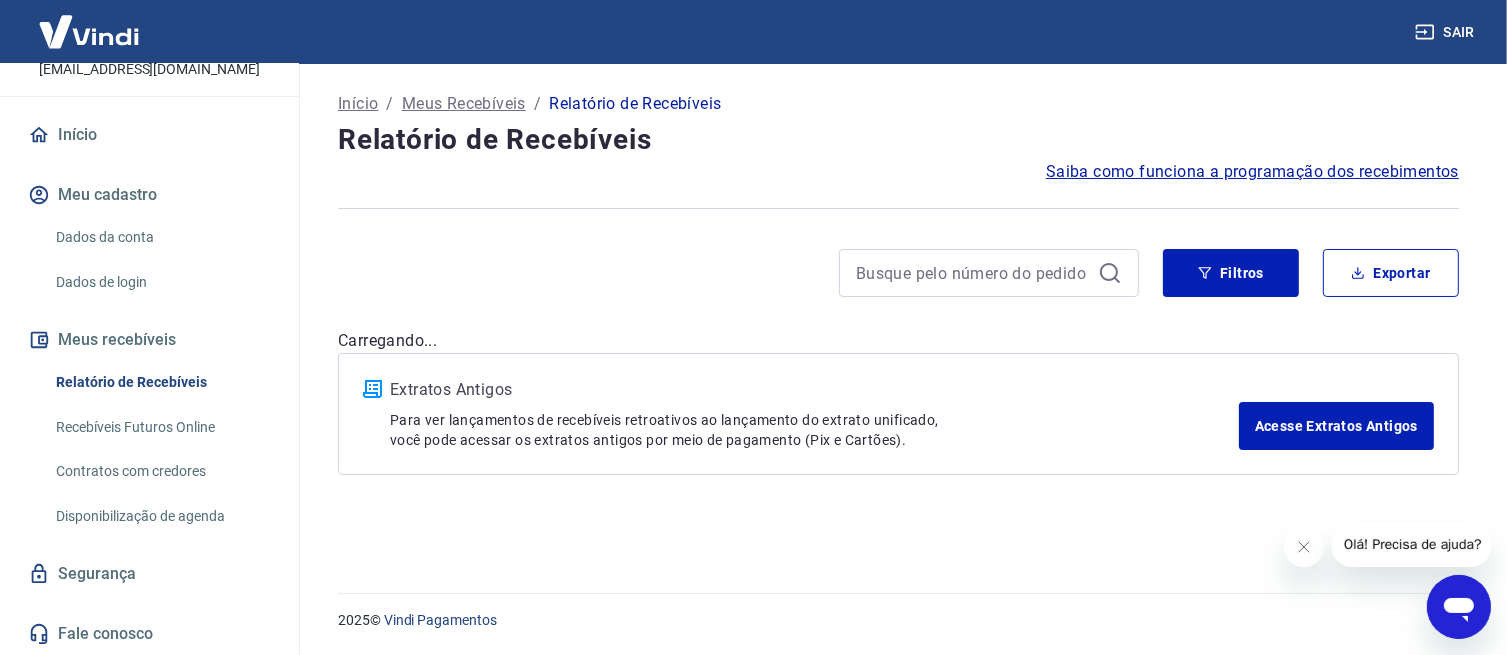scroll, scrollTop: 0, scrollLeft: 0, axis: both 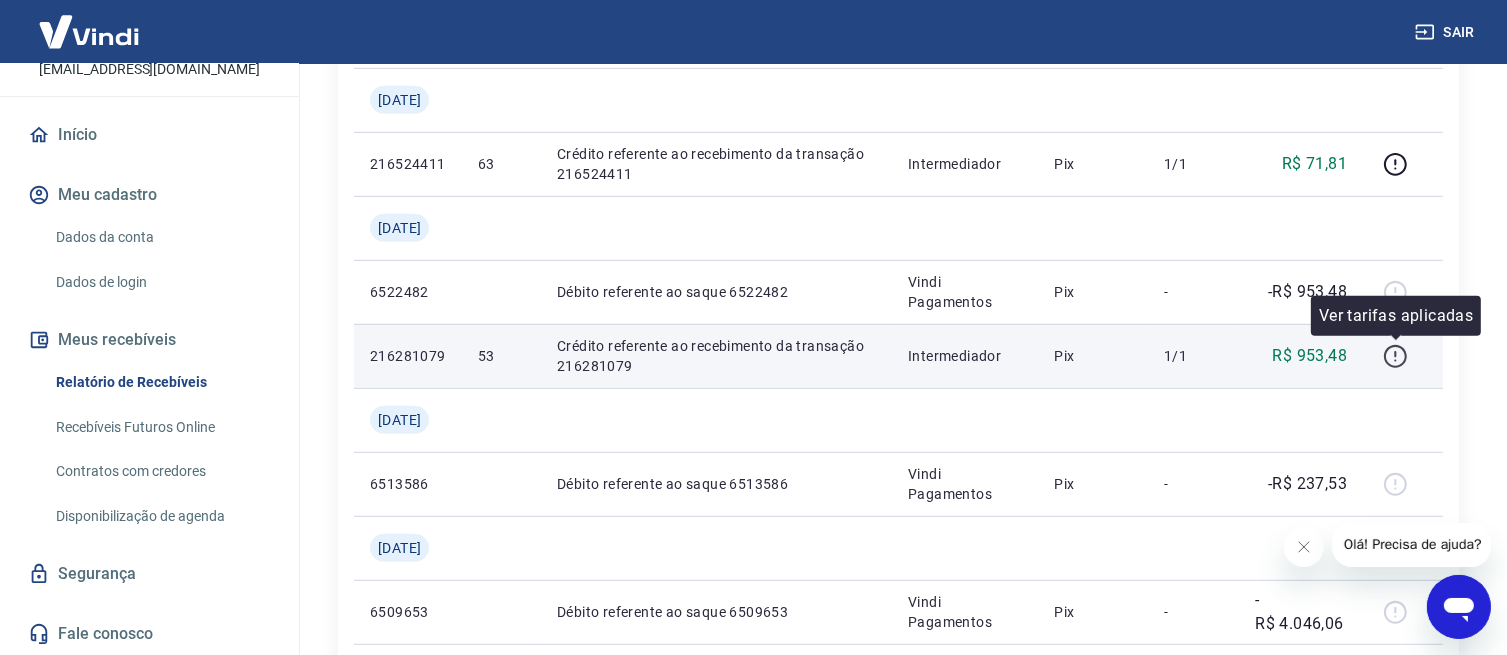 click 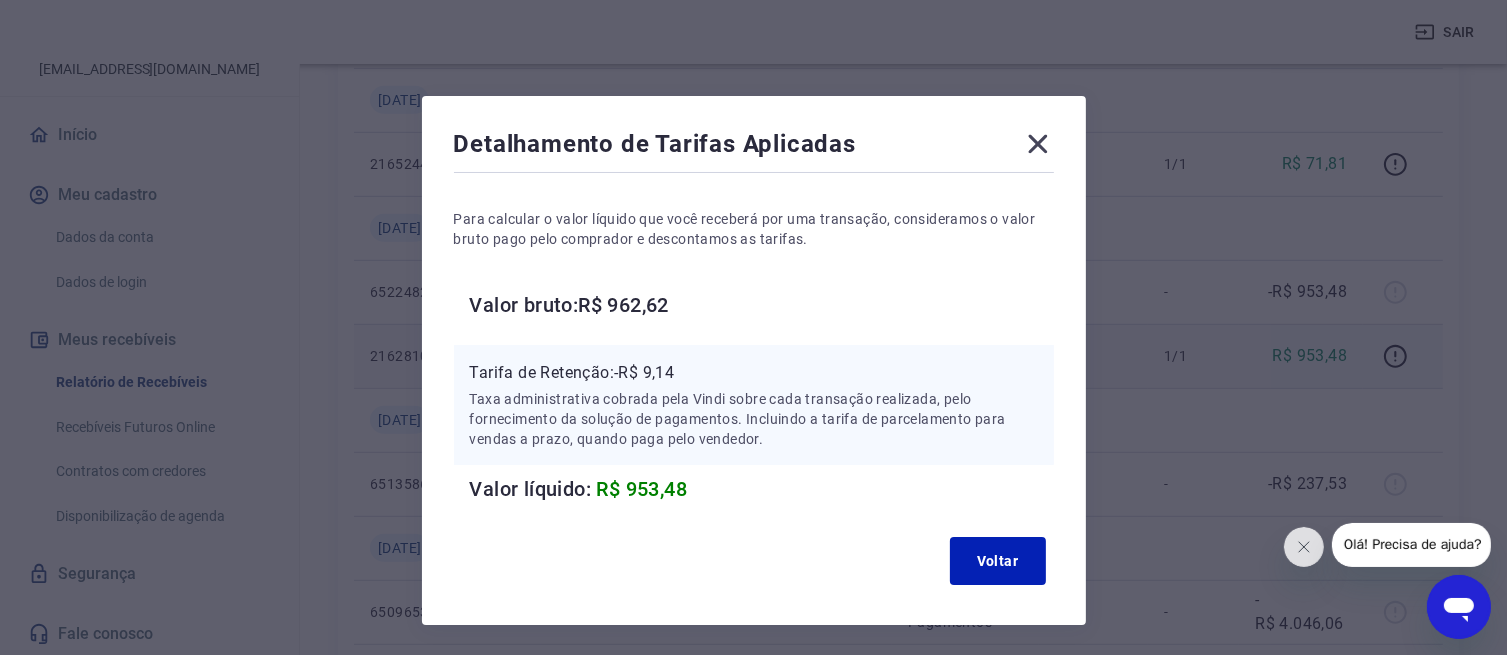 click 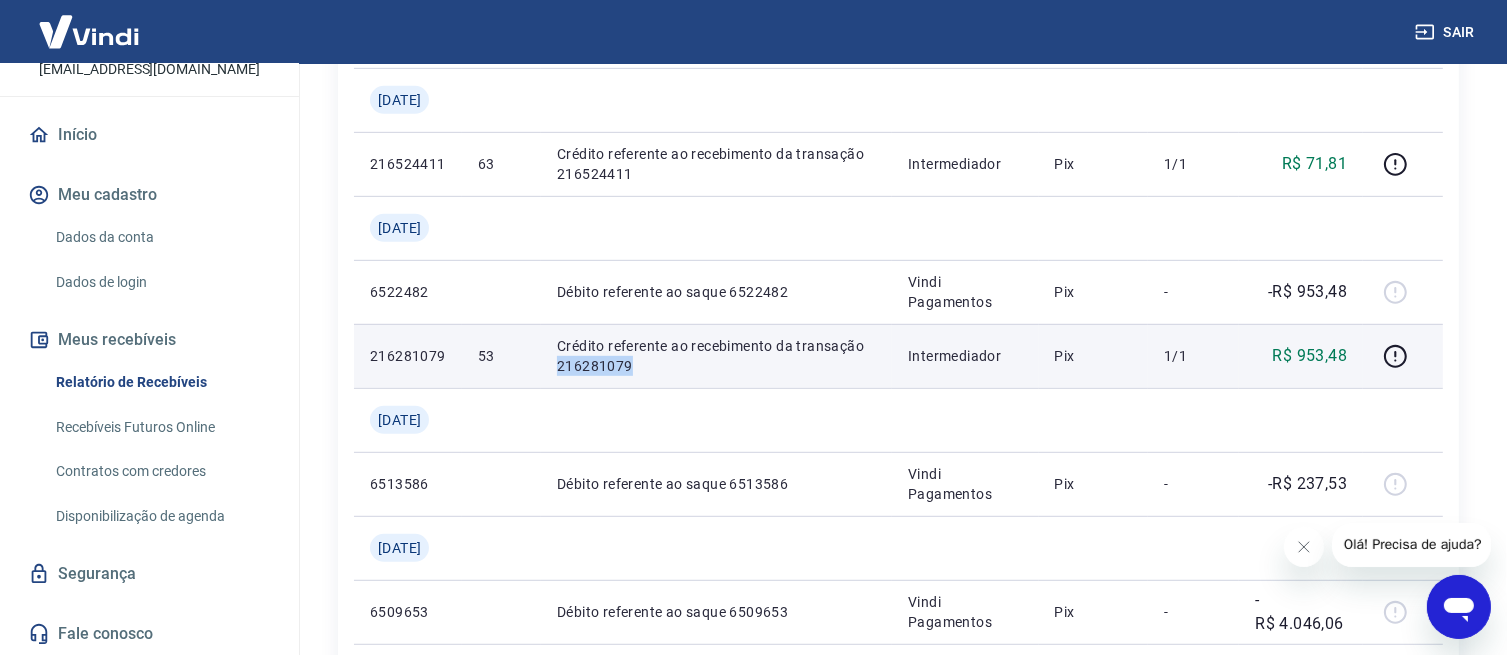 drag, startPoint x: 572, startPoint y: 360, endPoint x: 647, endPoint y: 371, distance: 75.802376 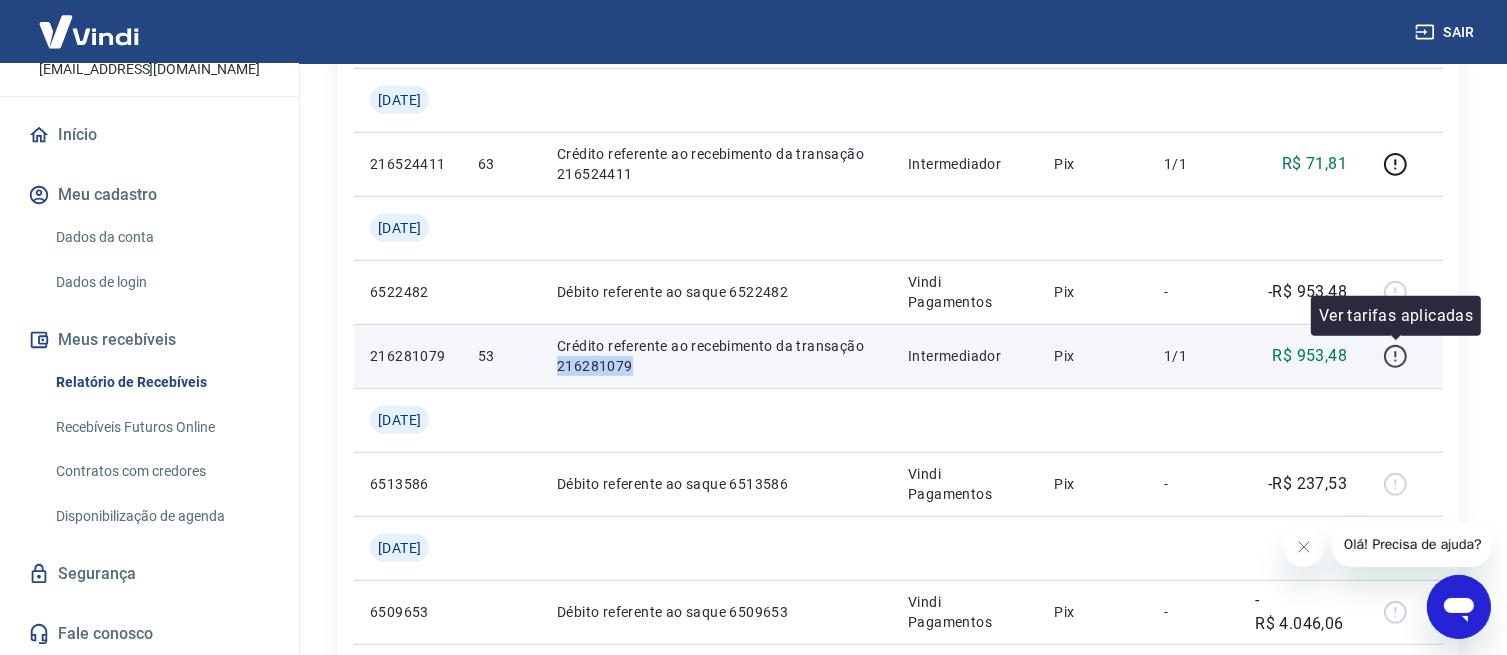 click 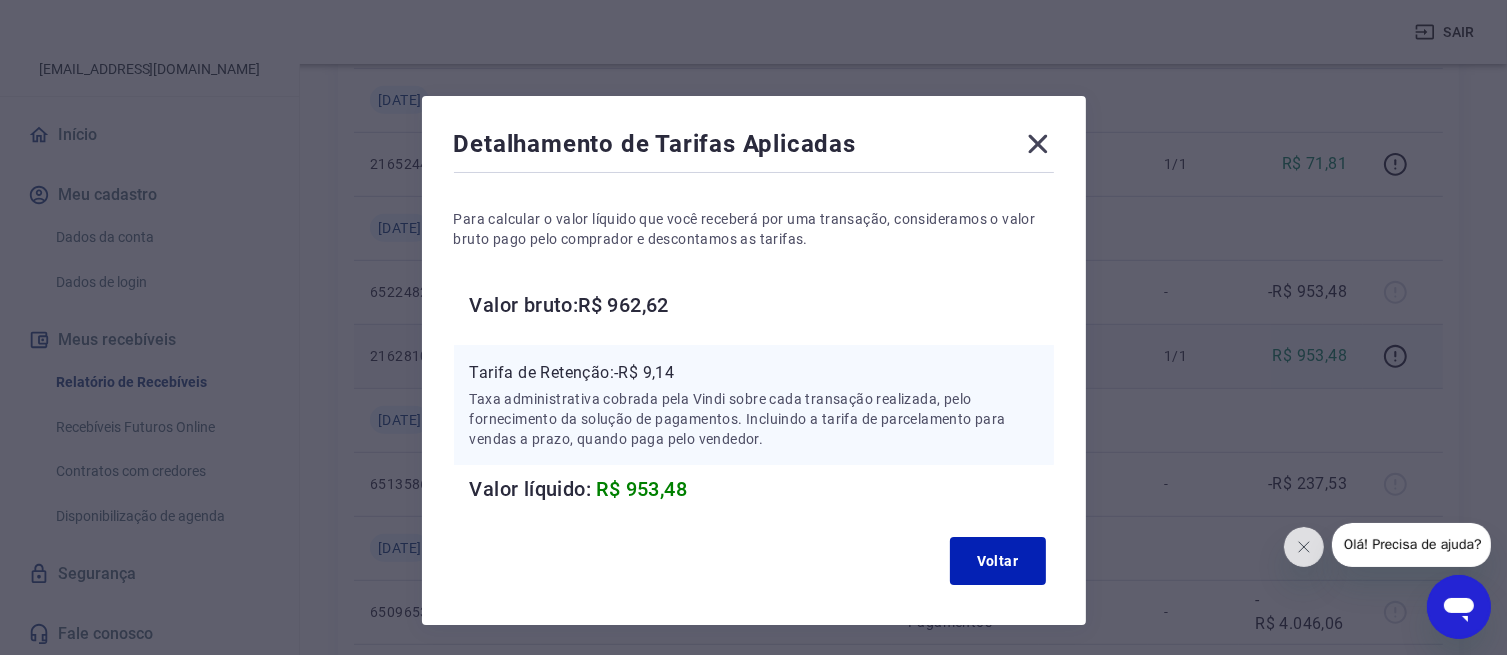 click 